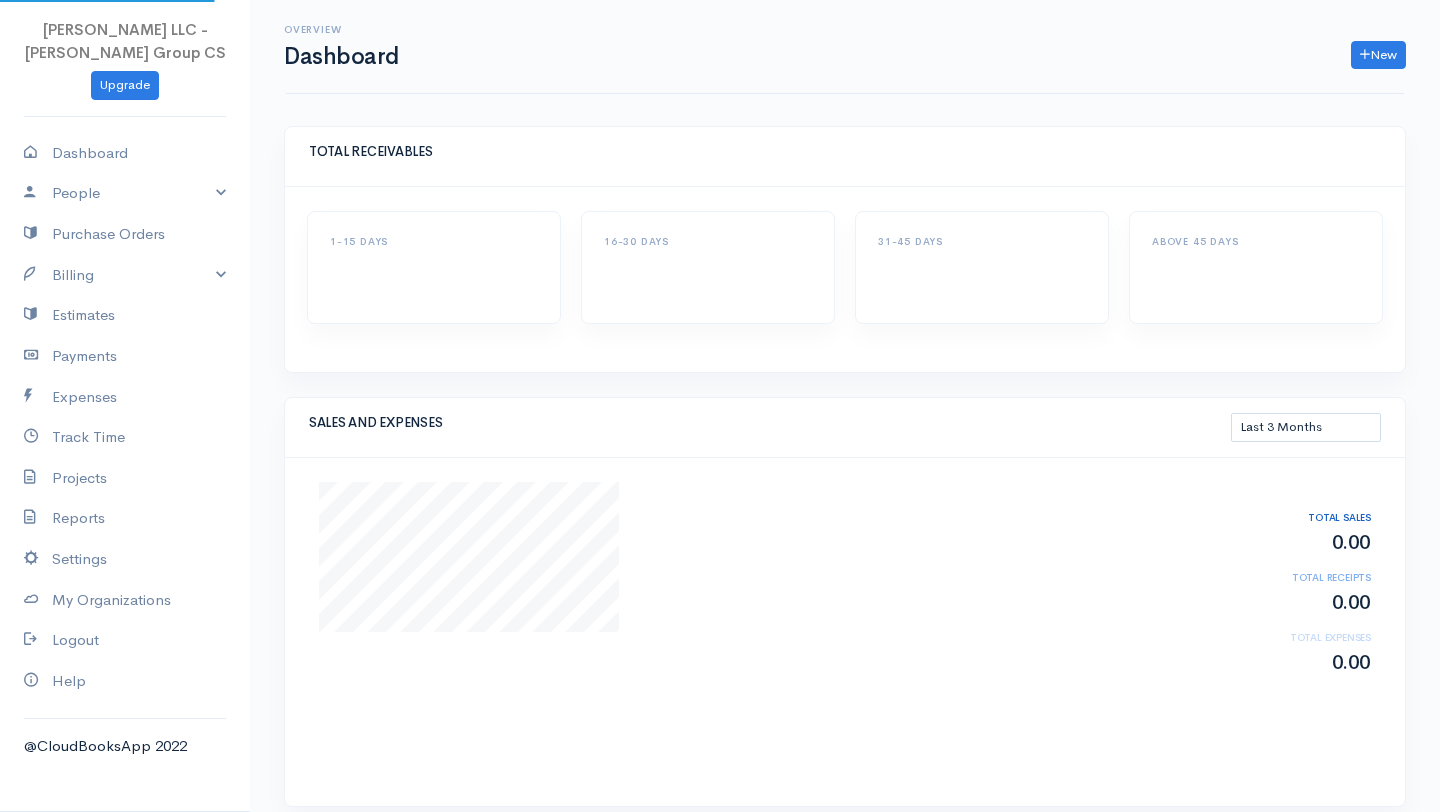 select on "90" 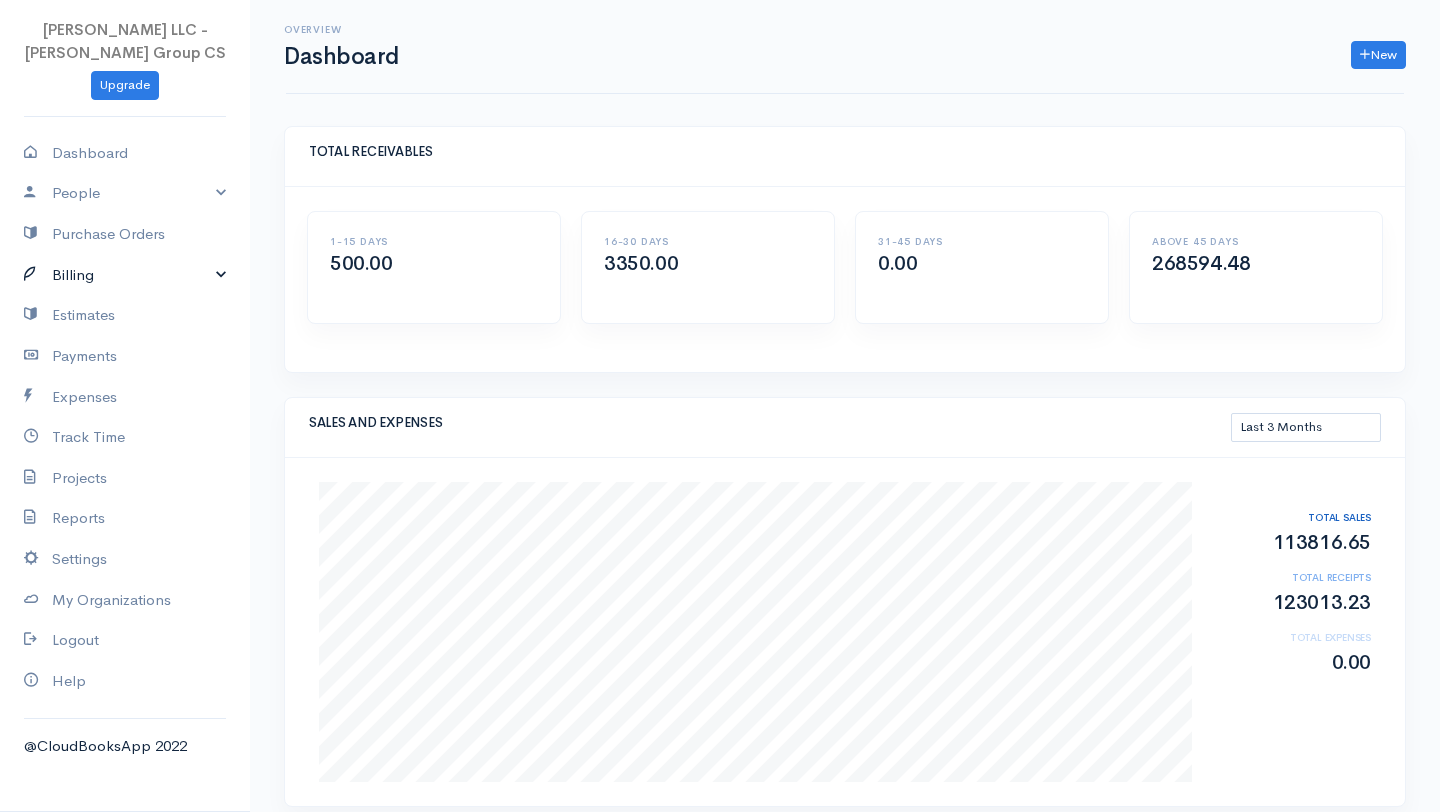 click on "Billing" at bounding box center [125, 275] 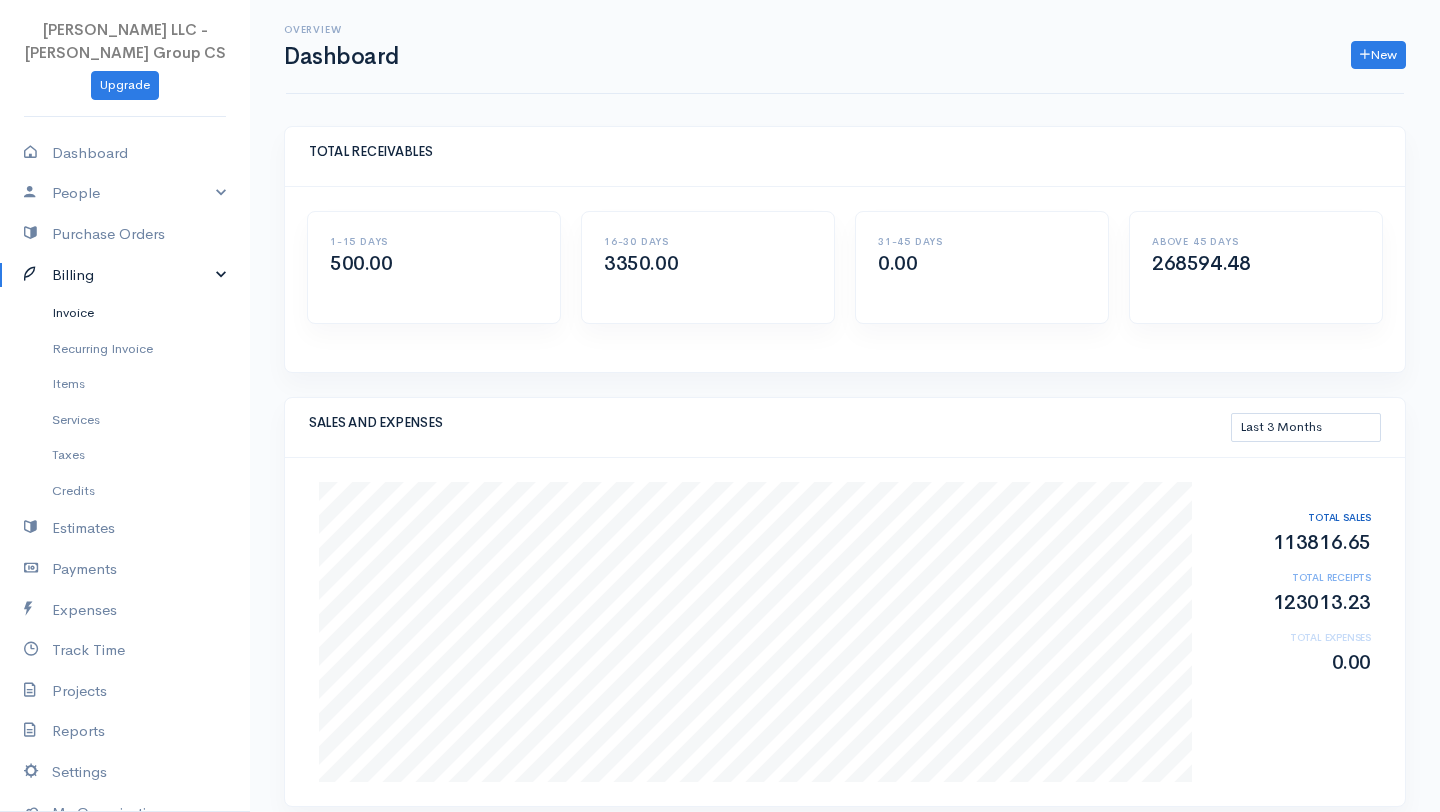 click on "Invoice" at bounding box center [125, 313] 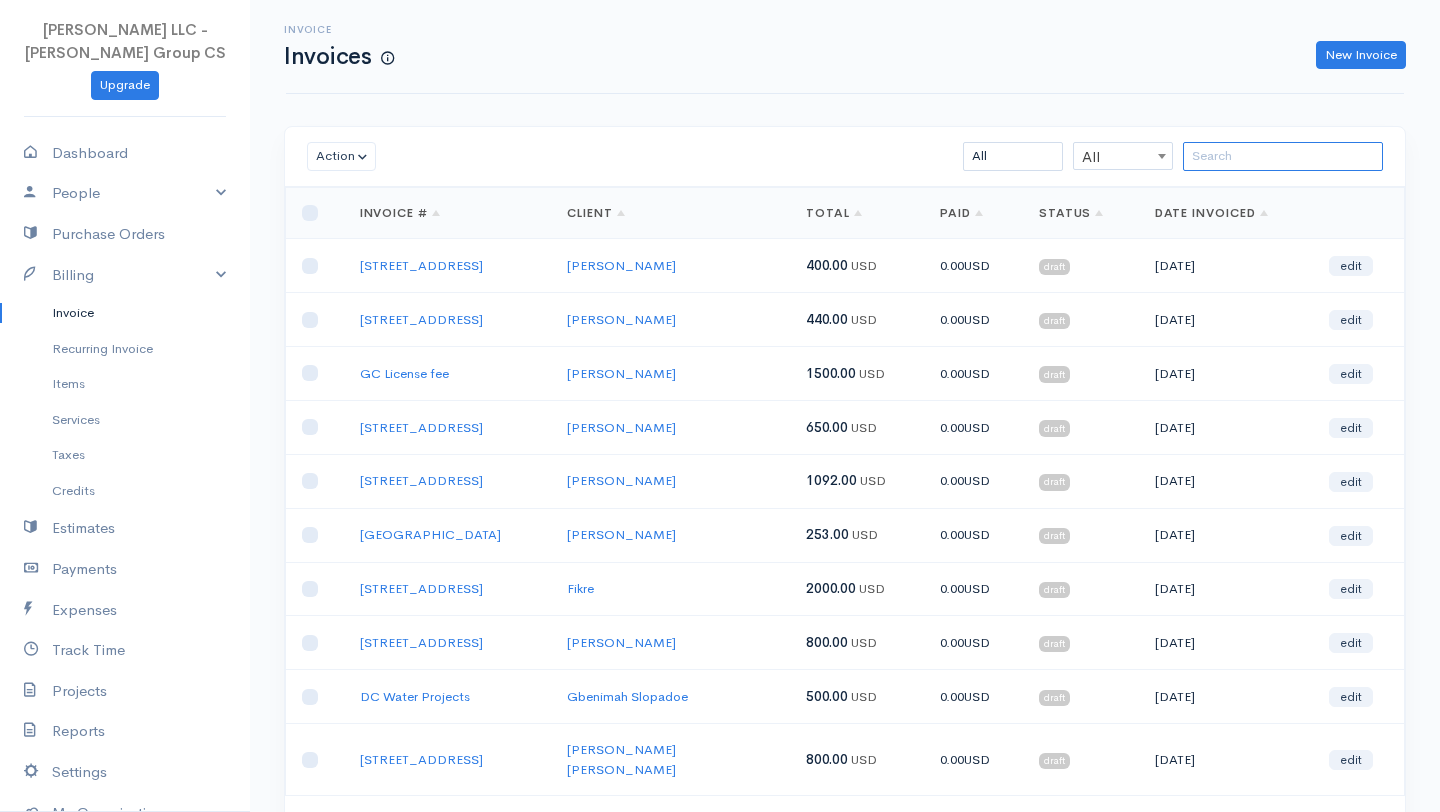 click at bounding box center [1283, 156] 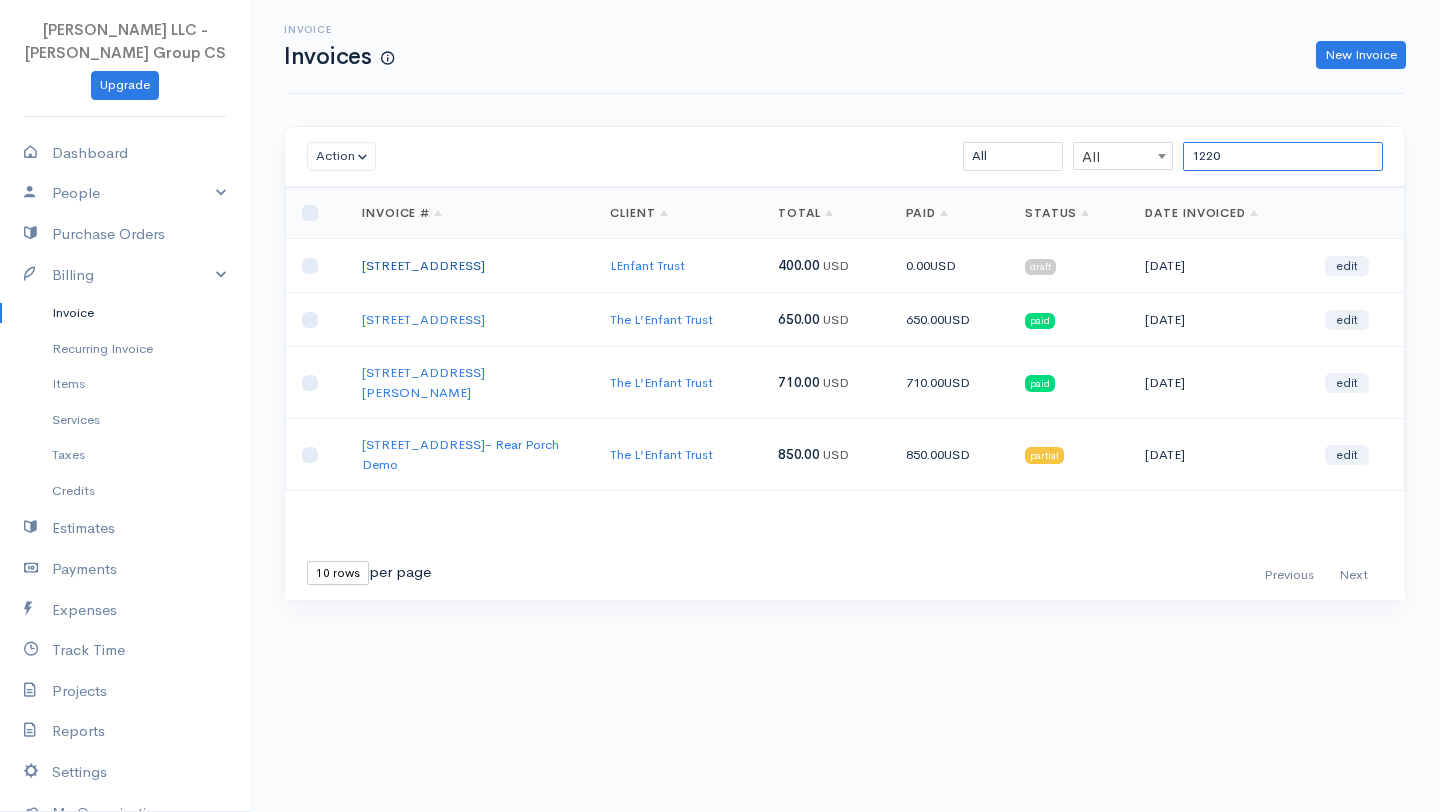 type on "1220" 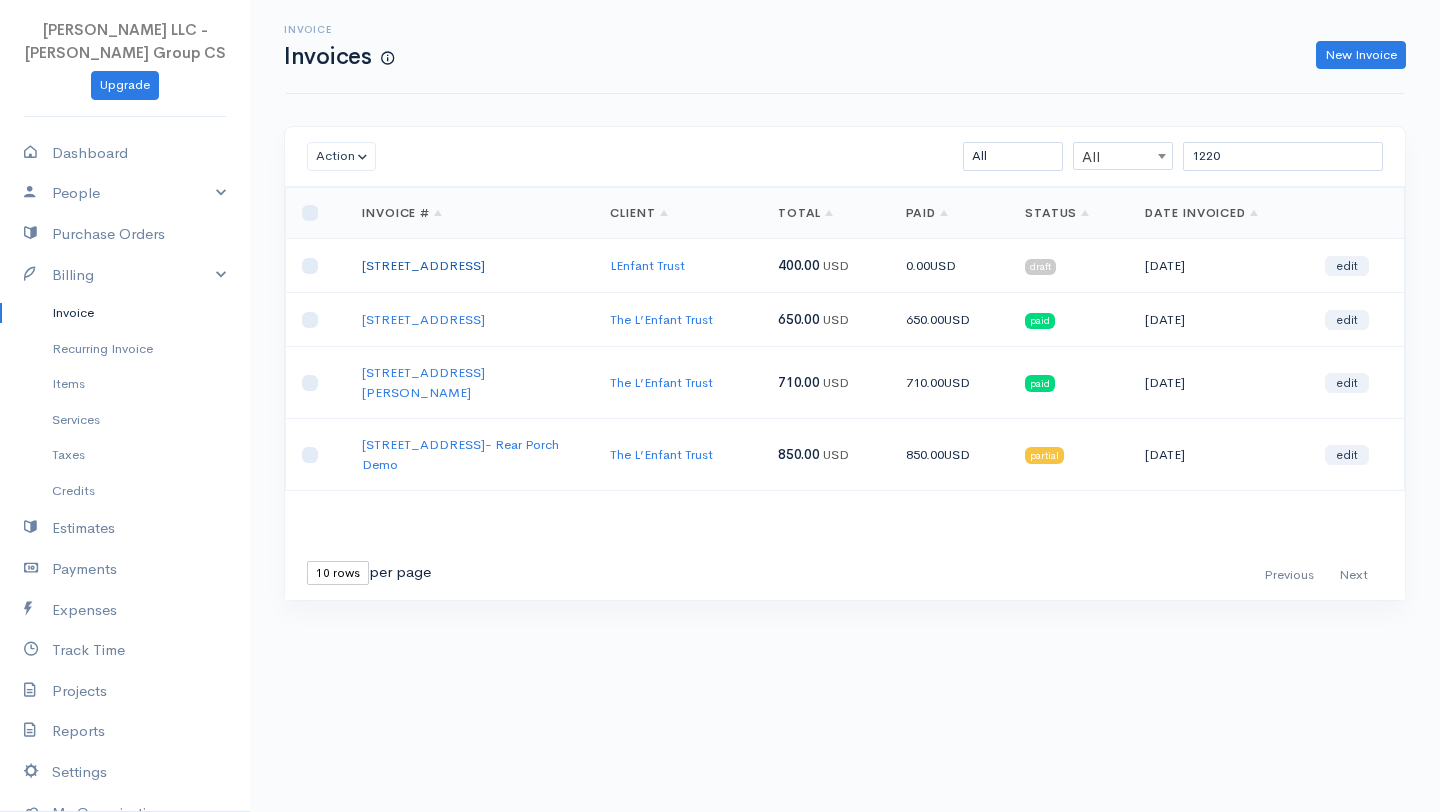 click on "[STREET_ADDRESS]" at bounding box center (423, 265) 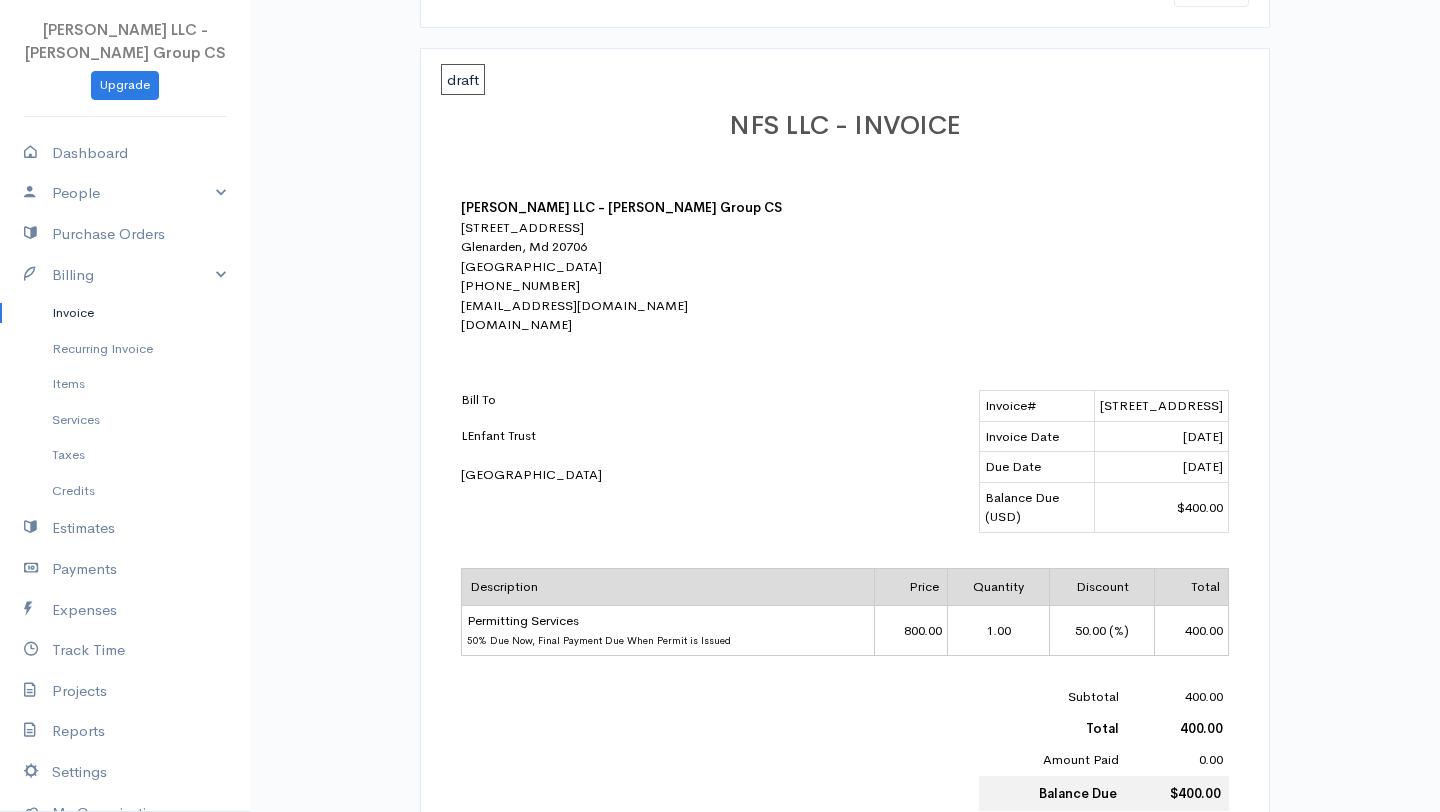 scroll, scrollTop: 0, scrollLeft: 0, axis: both 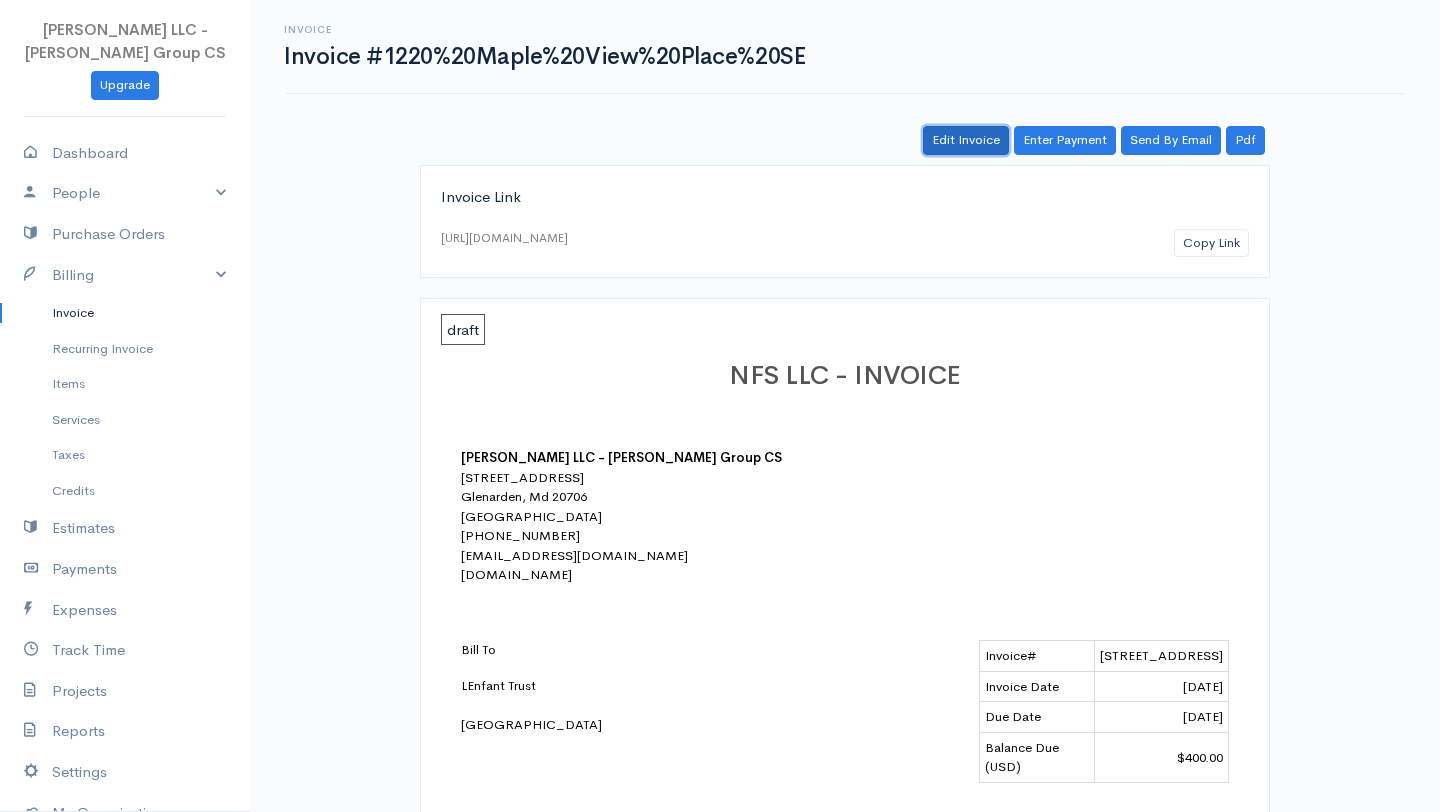 click on "Edit Invoice" at bounding box center [966, 140] 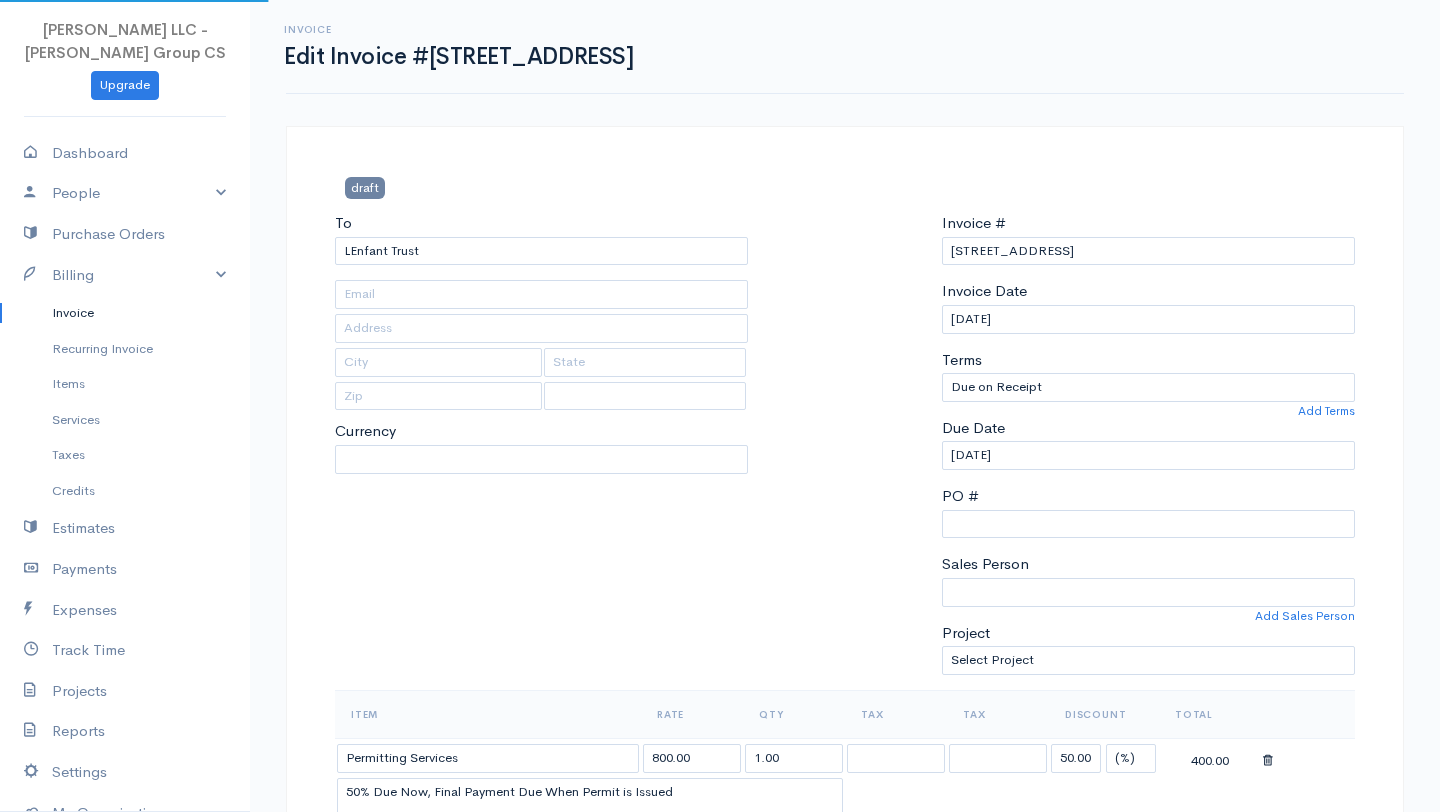 select on "[GEOGRAPHIC_DATA]" 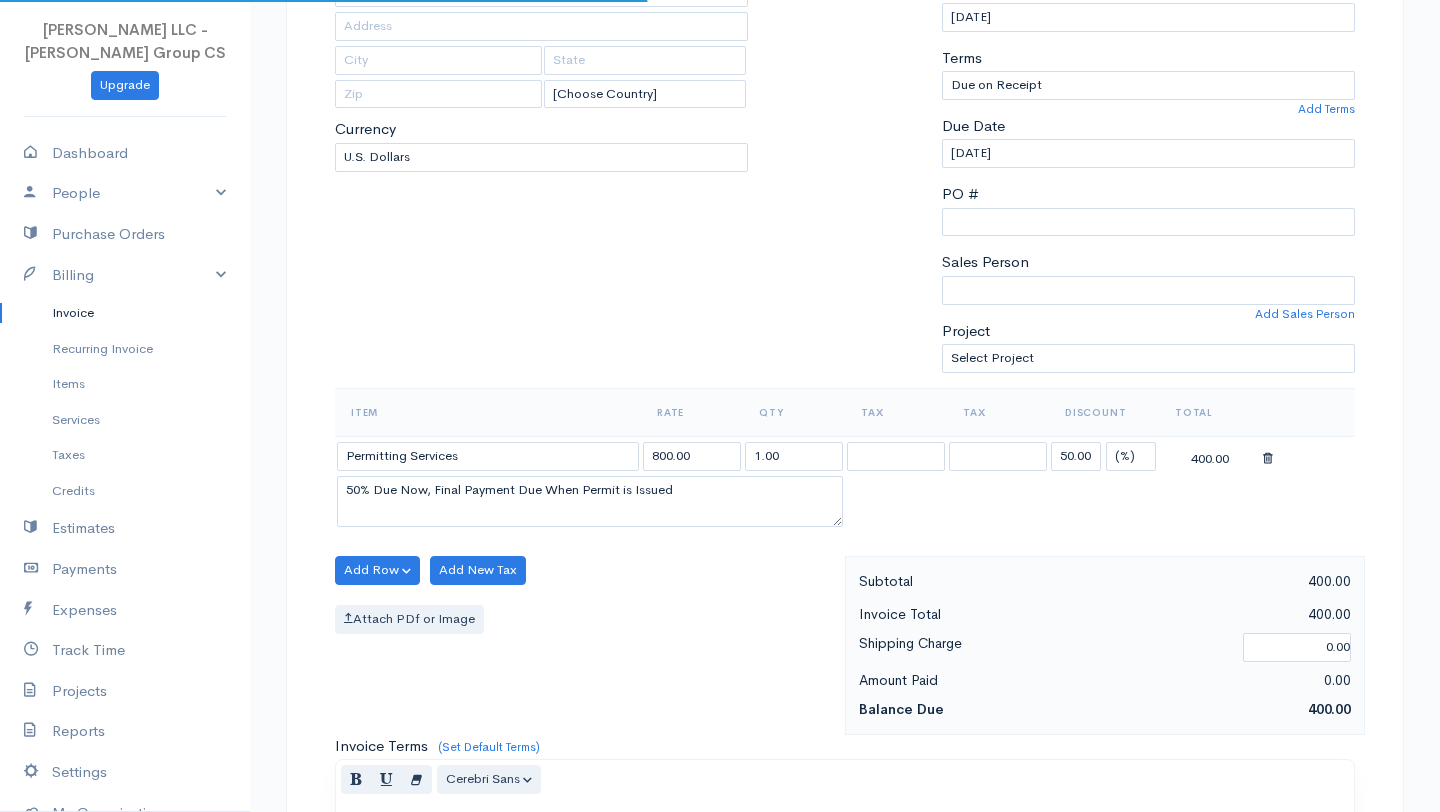 scroll, scrollTop: 337, scrollLeft: 0, axis: vertical 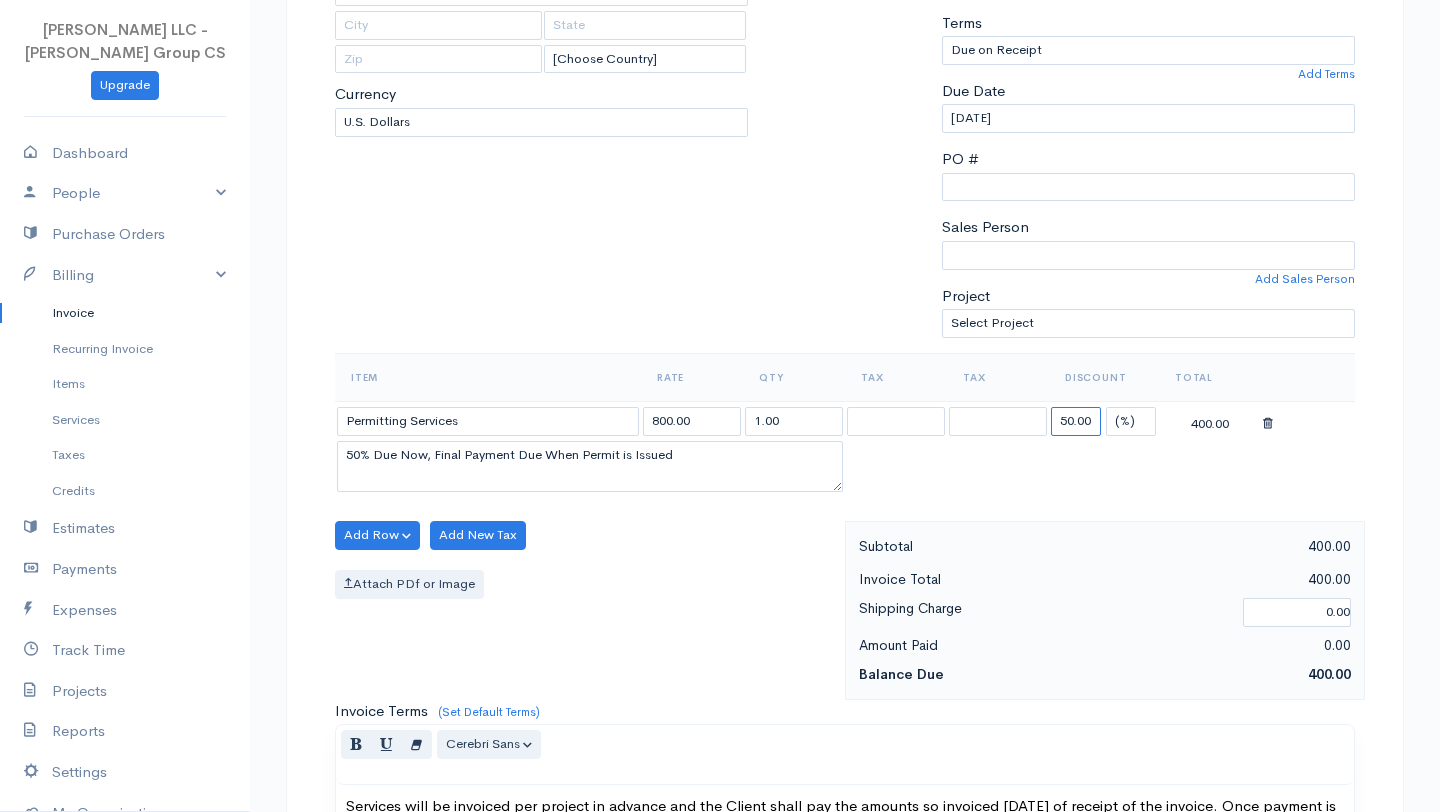 click on "50.00" at bounding box center (1076, 421) 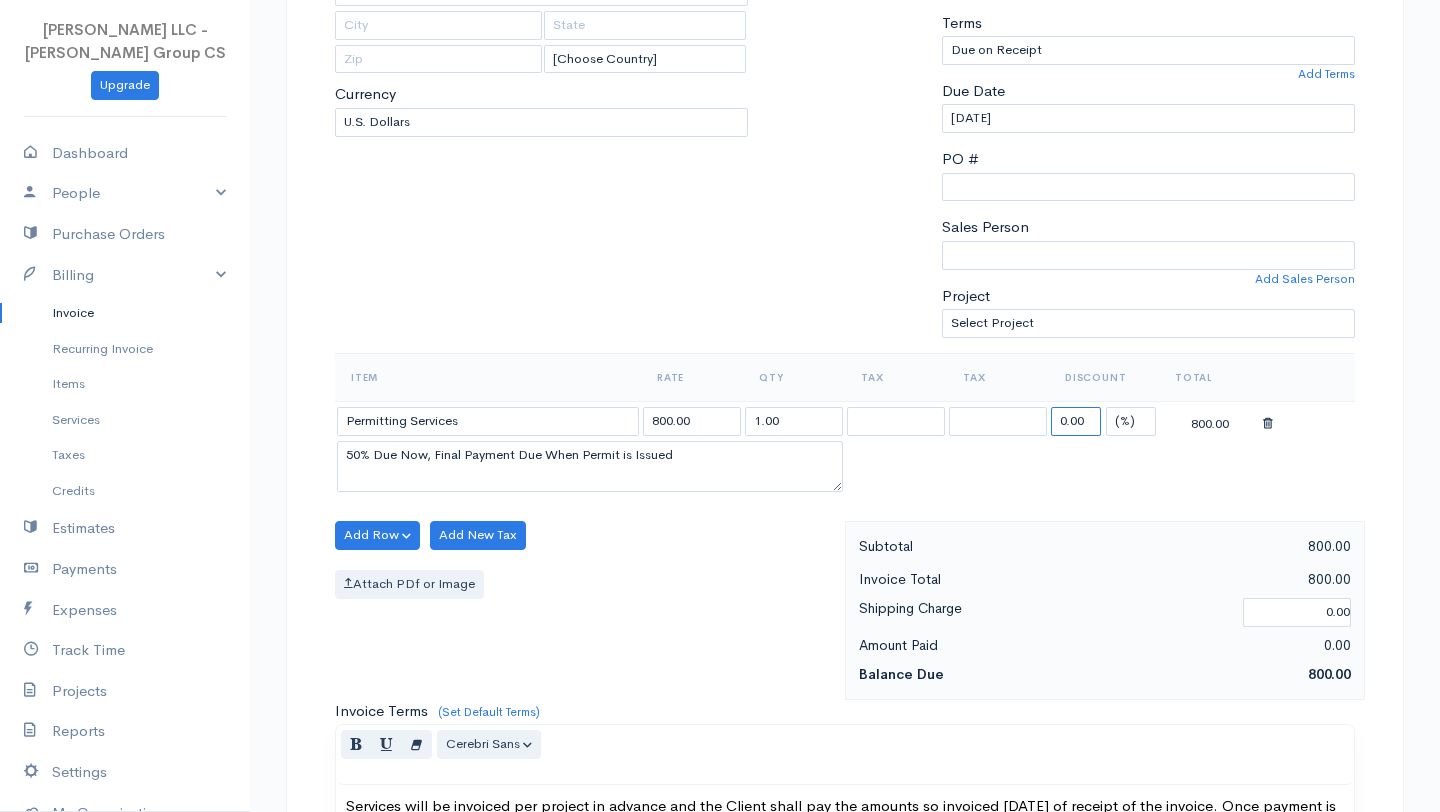 type on "0.00" 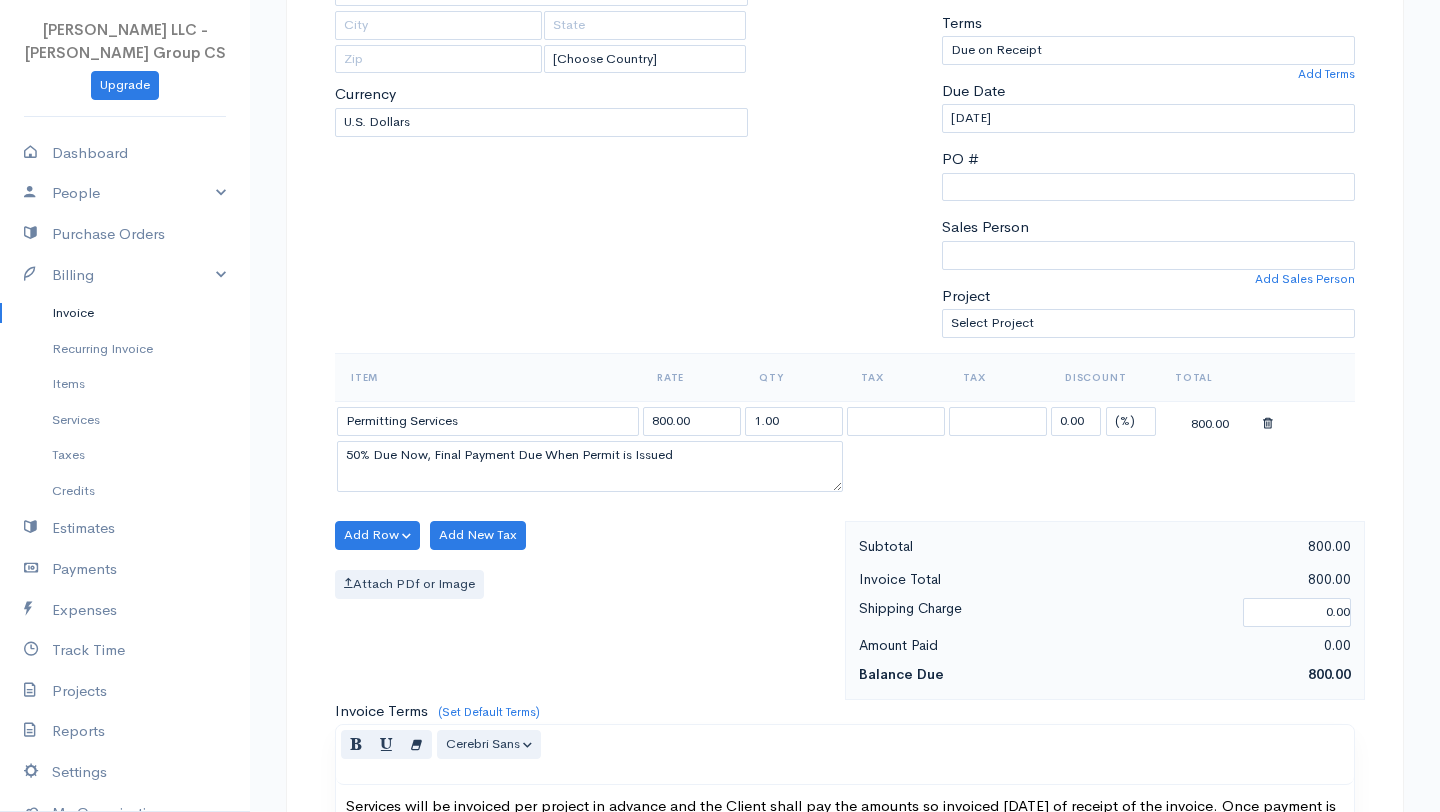 click on "Item Rate Qty Tax Tax Discount Total Permitting Services 800.00 1.00 0.00 (%) Flat 800.00 50% Due Now, Final Payment Due When Permit is Issued" at bounding box center (845, 425) 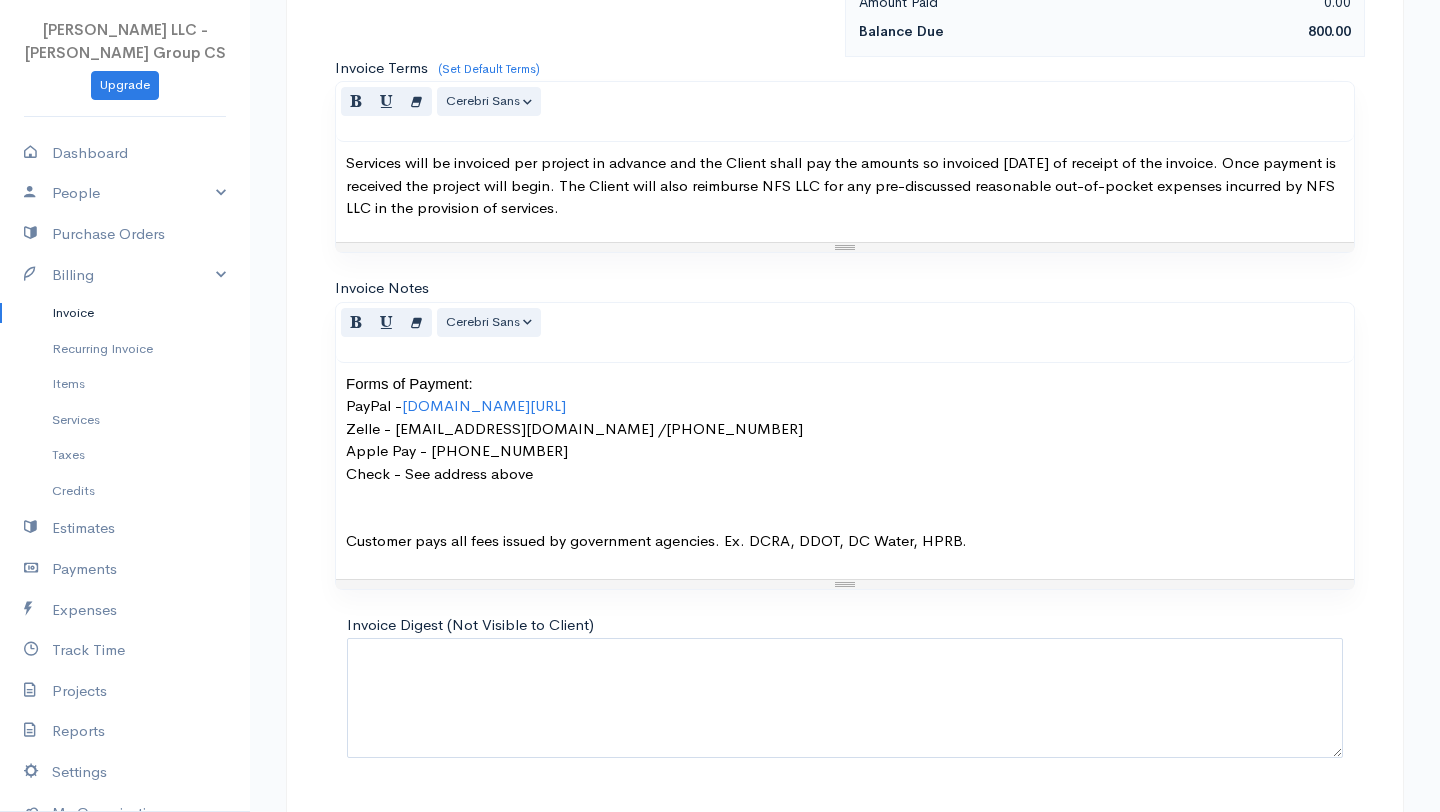 scroll, scrollTop: 1033, scrollLeft: 0, axis: vertical 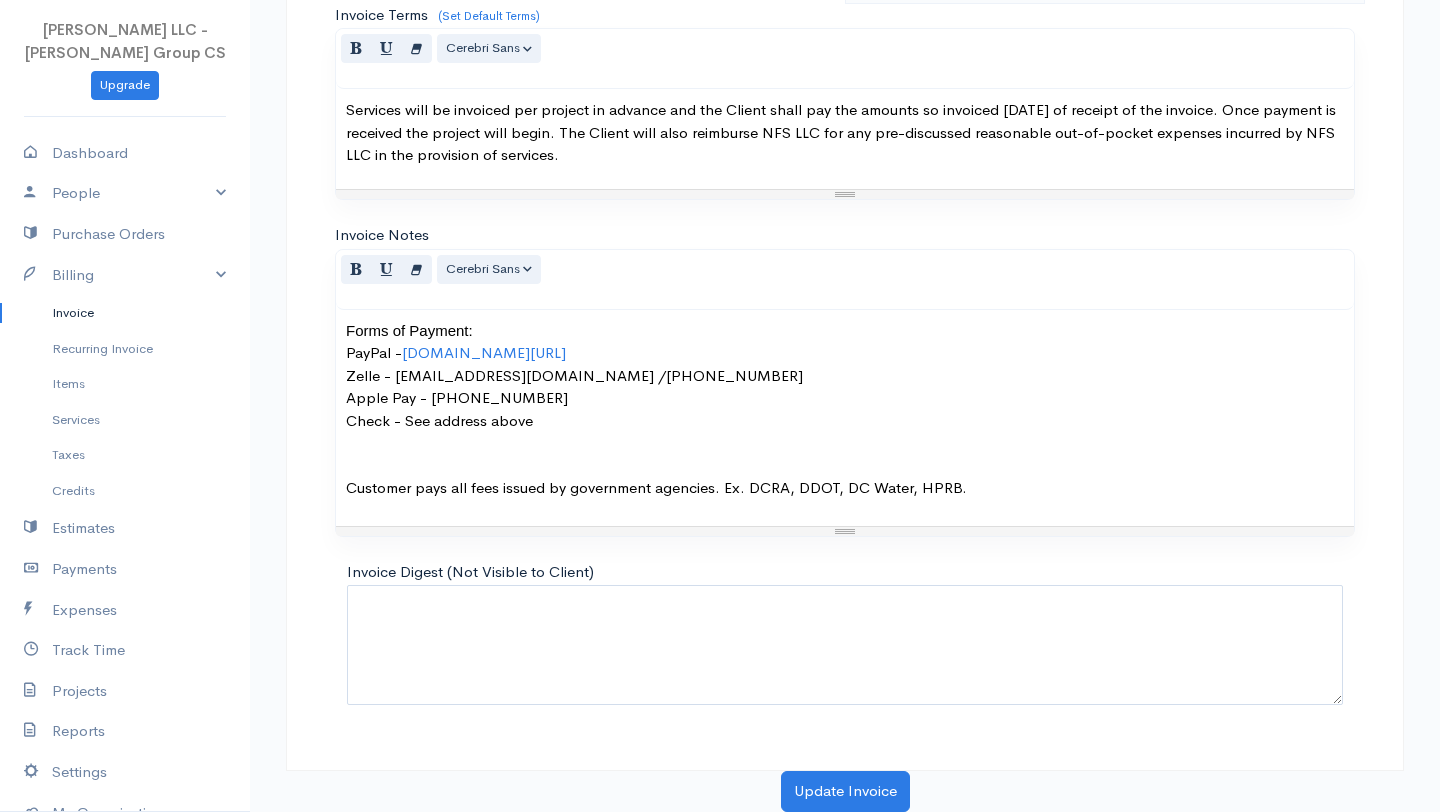 click on "[PERSON_NAME] LLC - [PERSON_NAME] Group CS
Upgrade
Dashboard
People
Clients
Vendors
Staff Users
Purchase Orders
Billing
Invoice
Recurring Invoice
Items
Services
Taxes
Credits
Estimates
Payments
Expenses
Track Time
Projects
Reports
Settings
My Organizations
Logout
Help
@CloudBooksApp 2022
Invoice
Edit Invoice #[STREET_ADDRESS]
draft To LEnfant Trust [Choose Country] [GEOGRAPHIC_DATA] [GEOGRAPHIC_DATA] [GEOGRAPHIC_DATA] [GEOGRAPHIC_DATA] [GEOGRAPHIC_DATA] [GEOGRAPHIC_DATA] [US_STATE] [GEOGRAPHIC_DATA] [GEOGRAPHIC_DATA] [GEOGRAPHIC_DATA]" at bounding box center (720, -627) 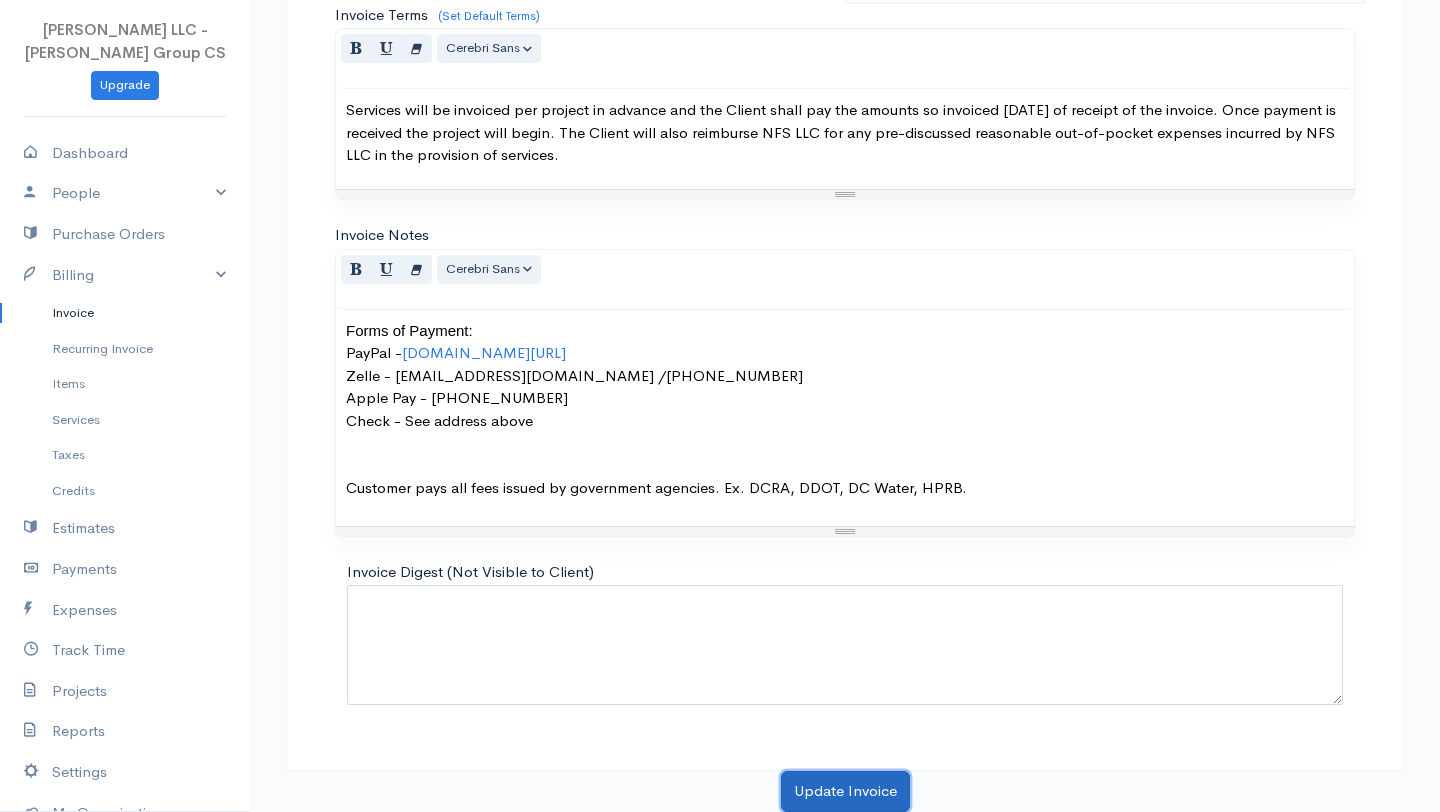 click on "Update Invoice" at bounding box center (845, 791) 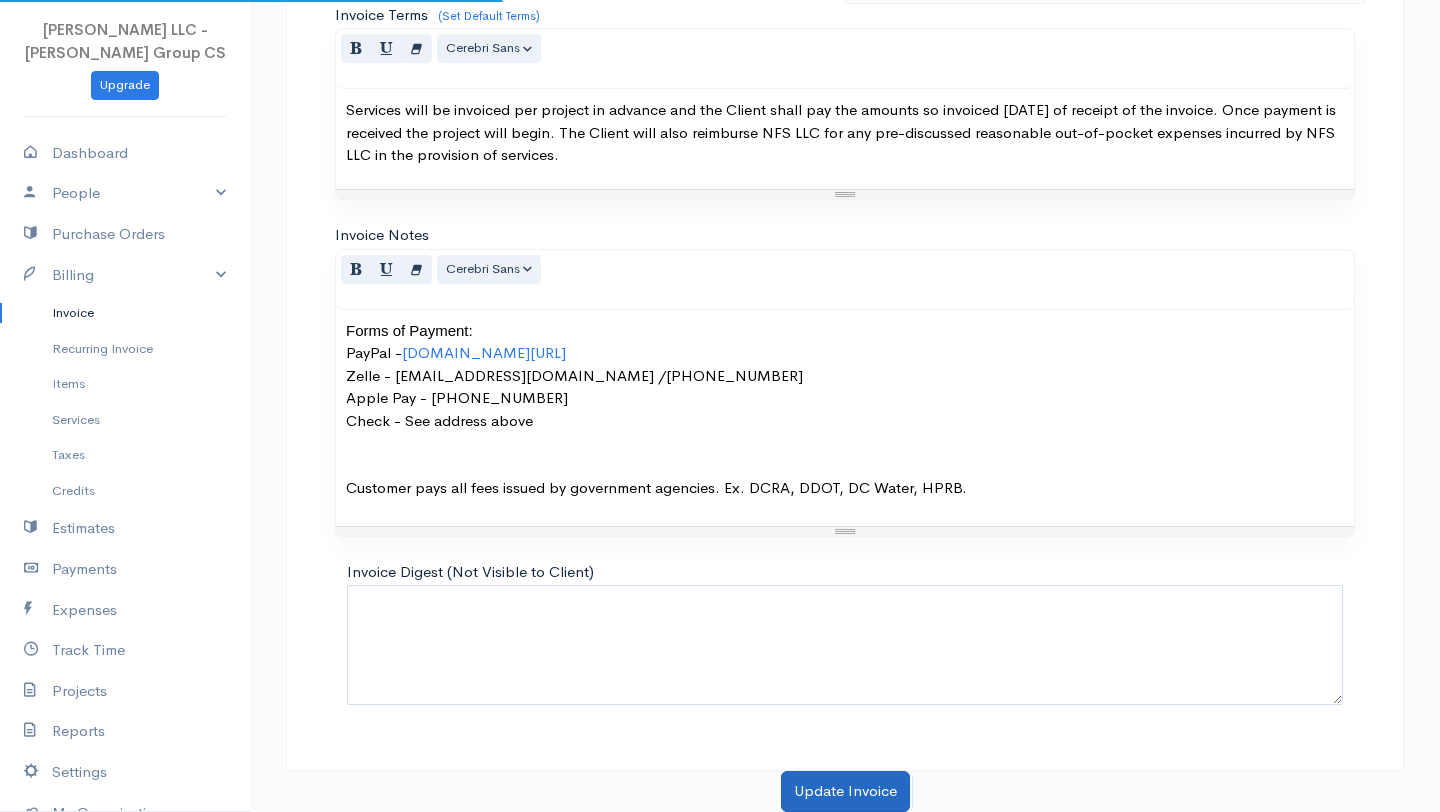 scroll, scrollTop: 0, scrollLeft: 0, axis: both 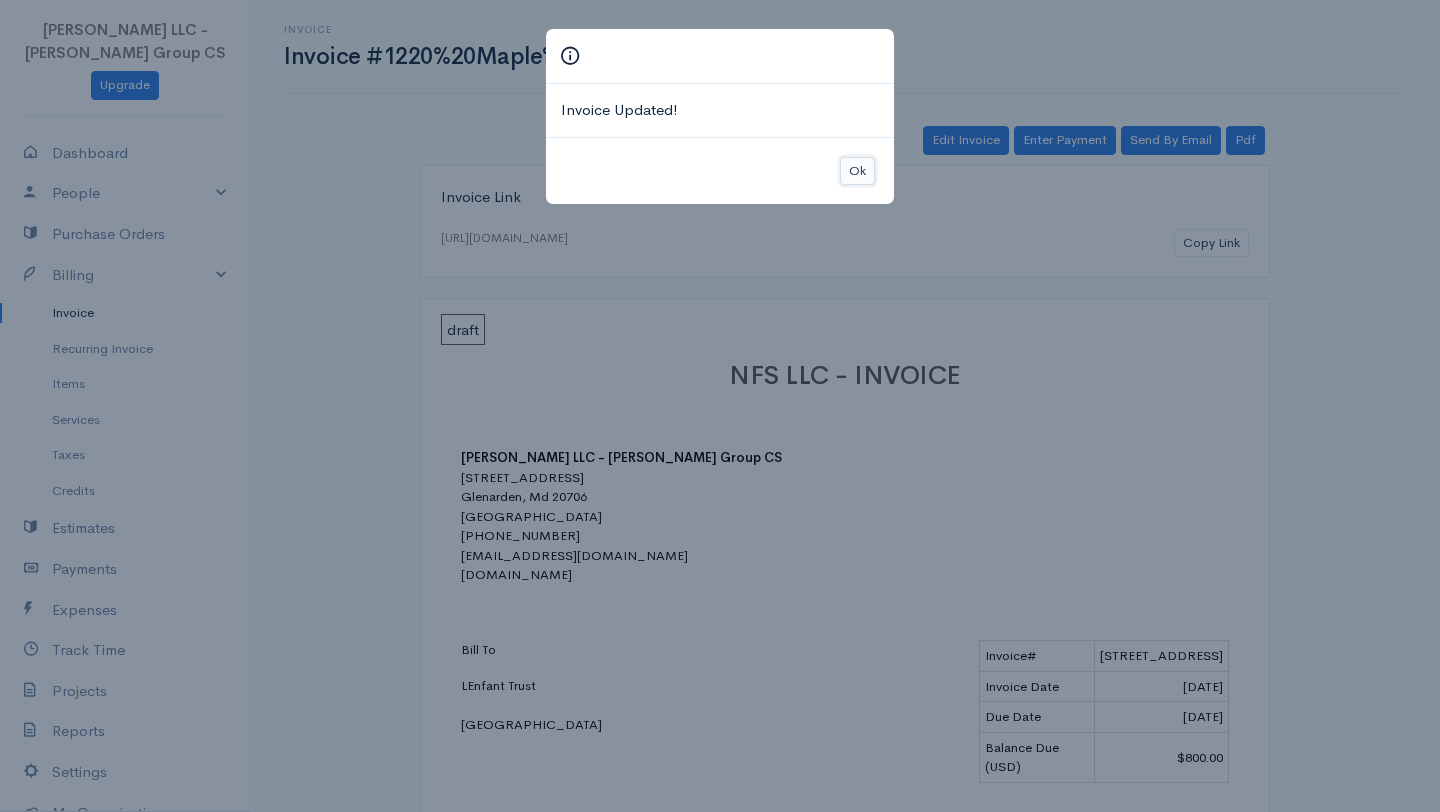 click on "Ok" at bounding box center [857, 171] 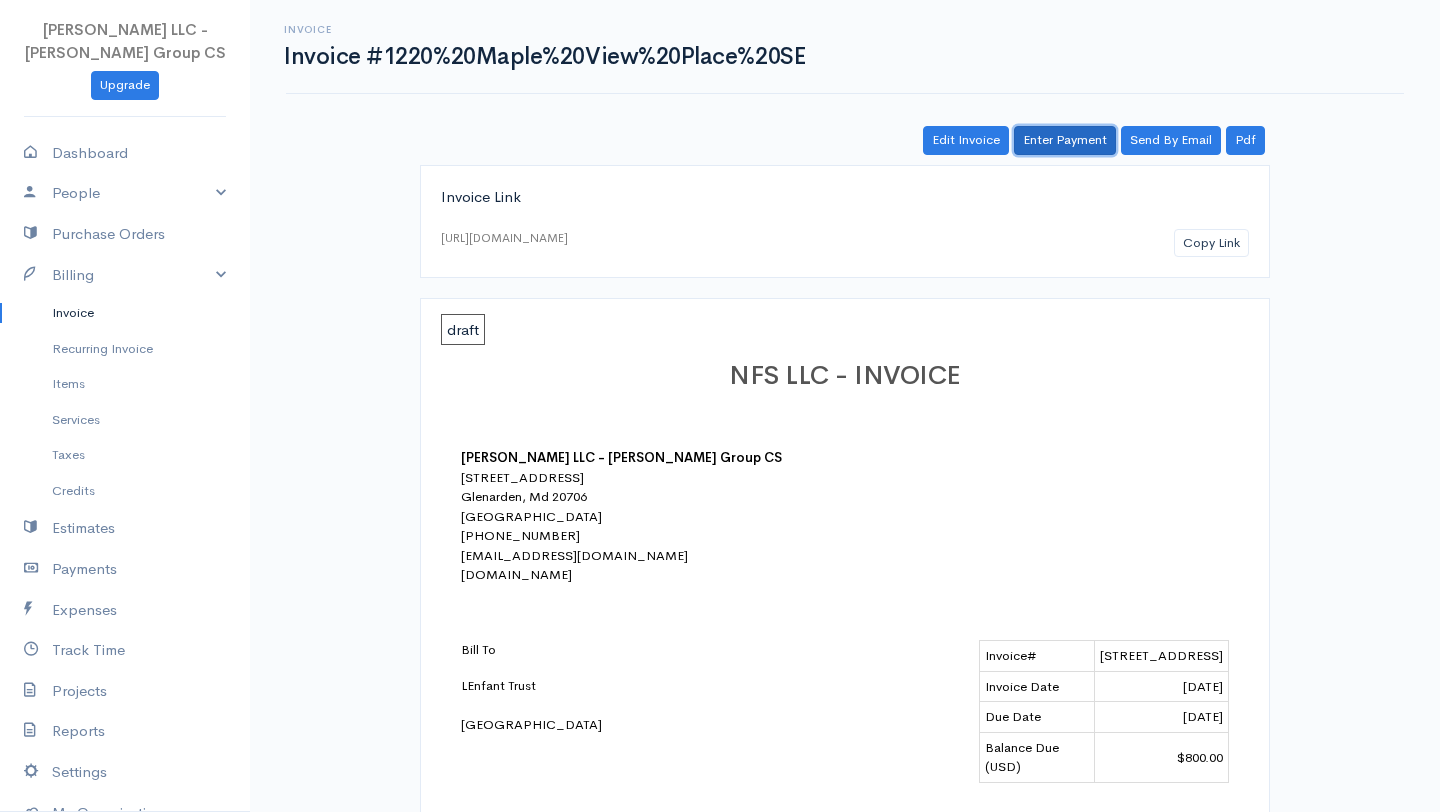 click on "Enter Payment" at bounding box center [1065, 140] 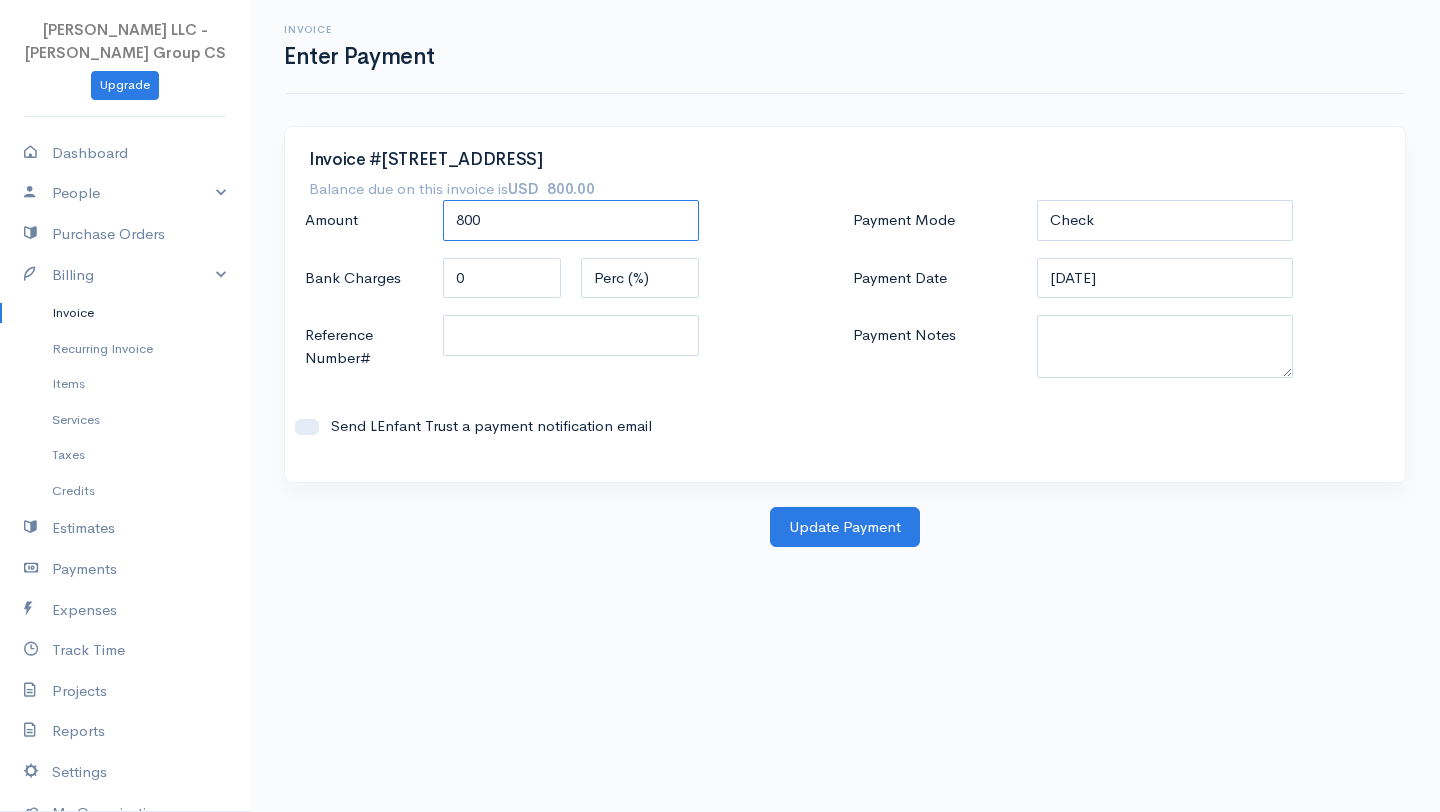 click on "800" at bounding box center (571, 220) 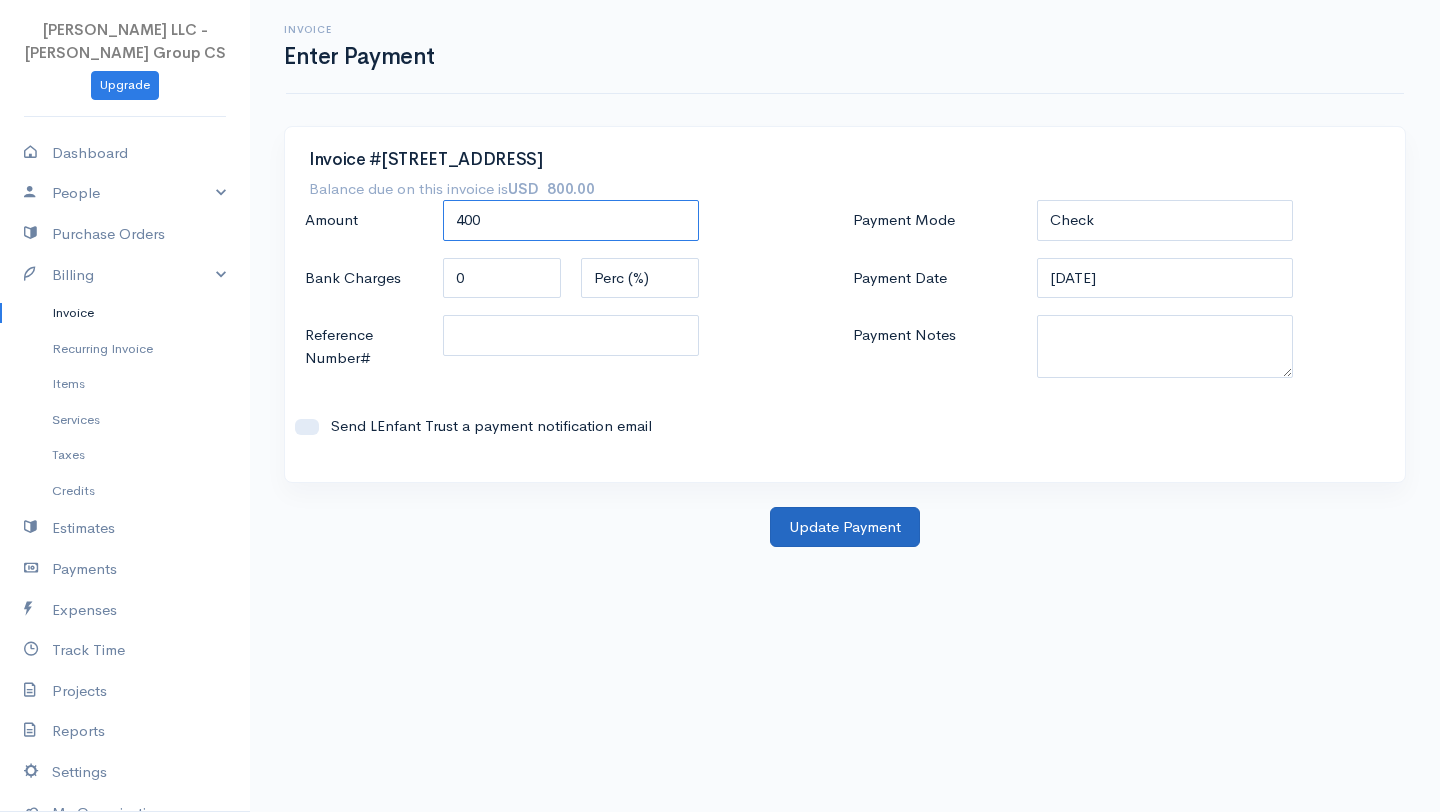 type on "400" 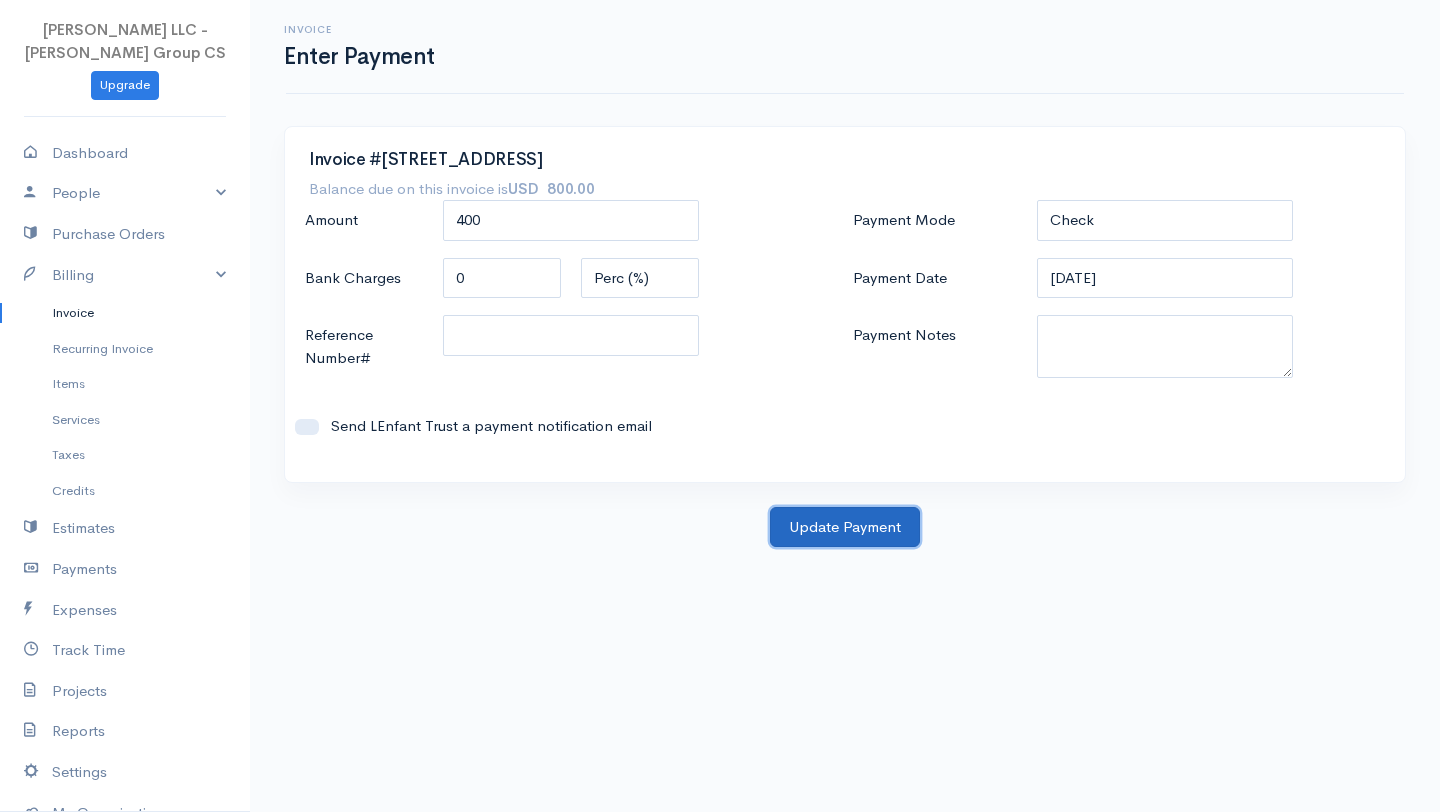 click on "Update Payment" at bounding box center [845, 527] 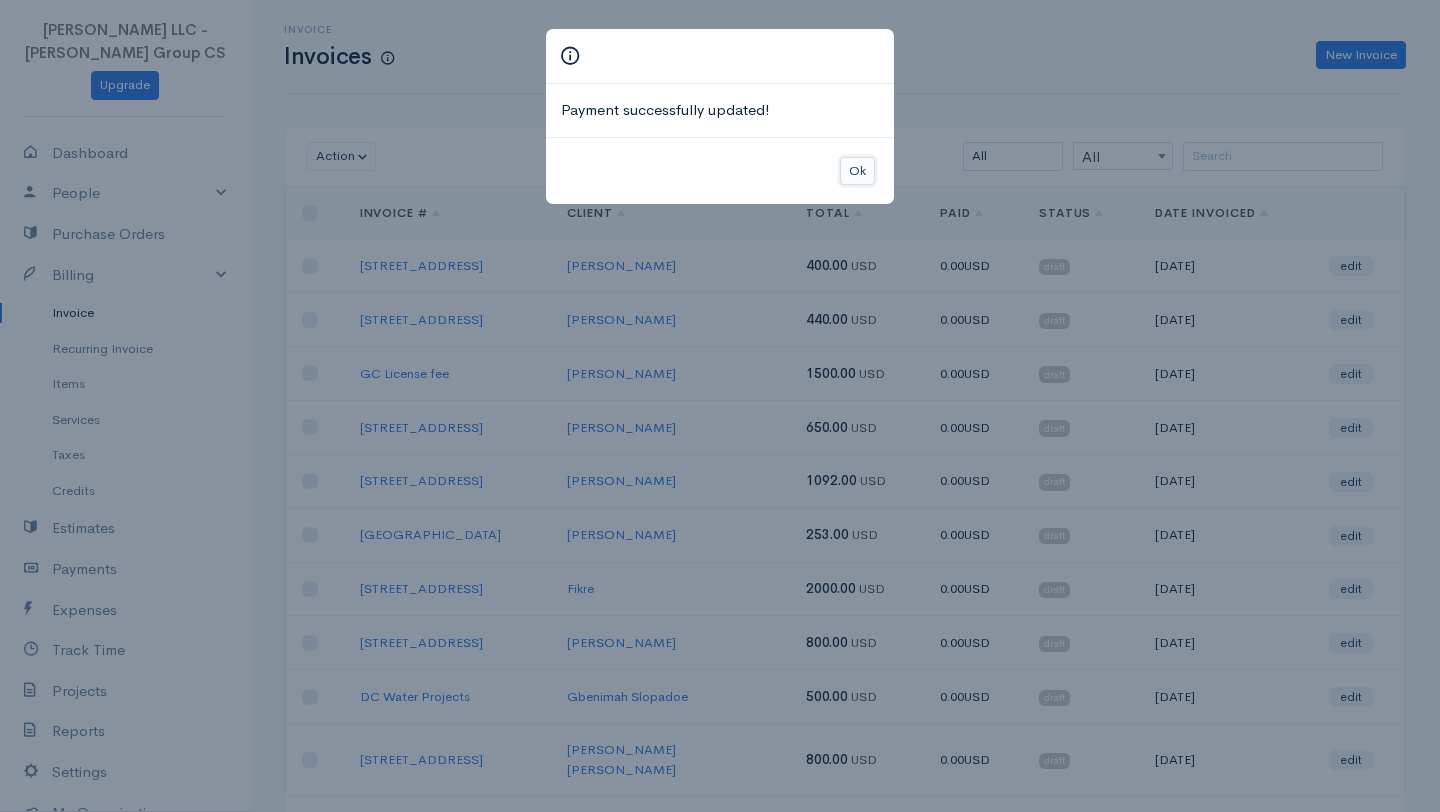 click on "Ok" at bounding box center (857, 171) 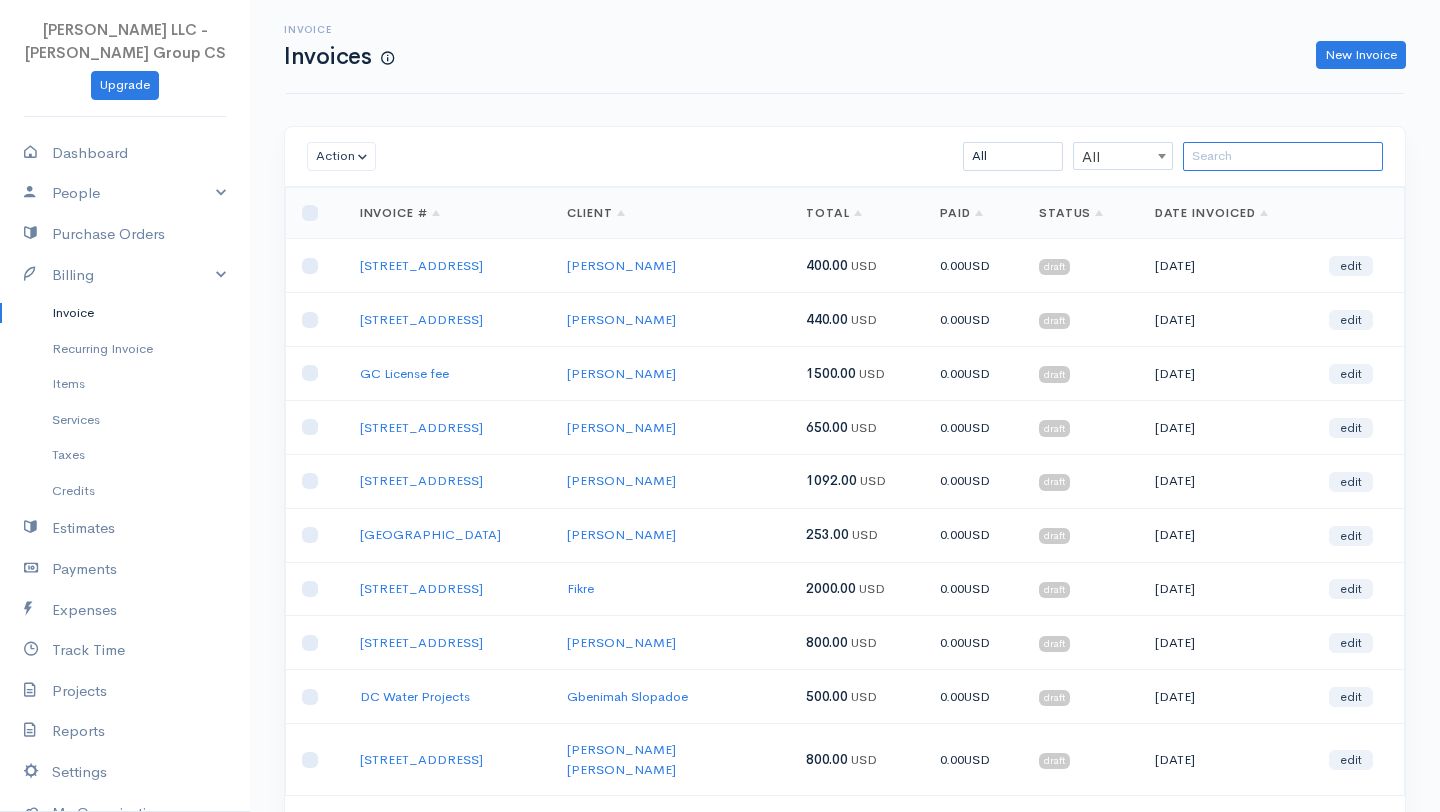 click at bounding box center [1283, 156] 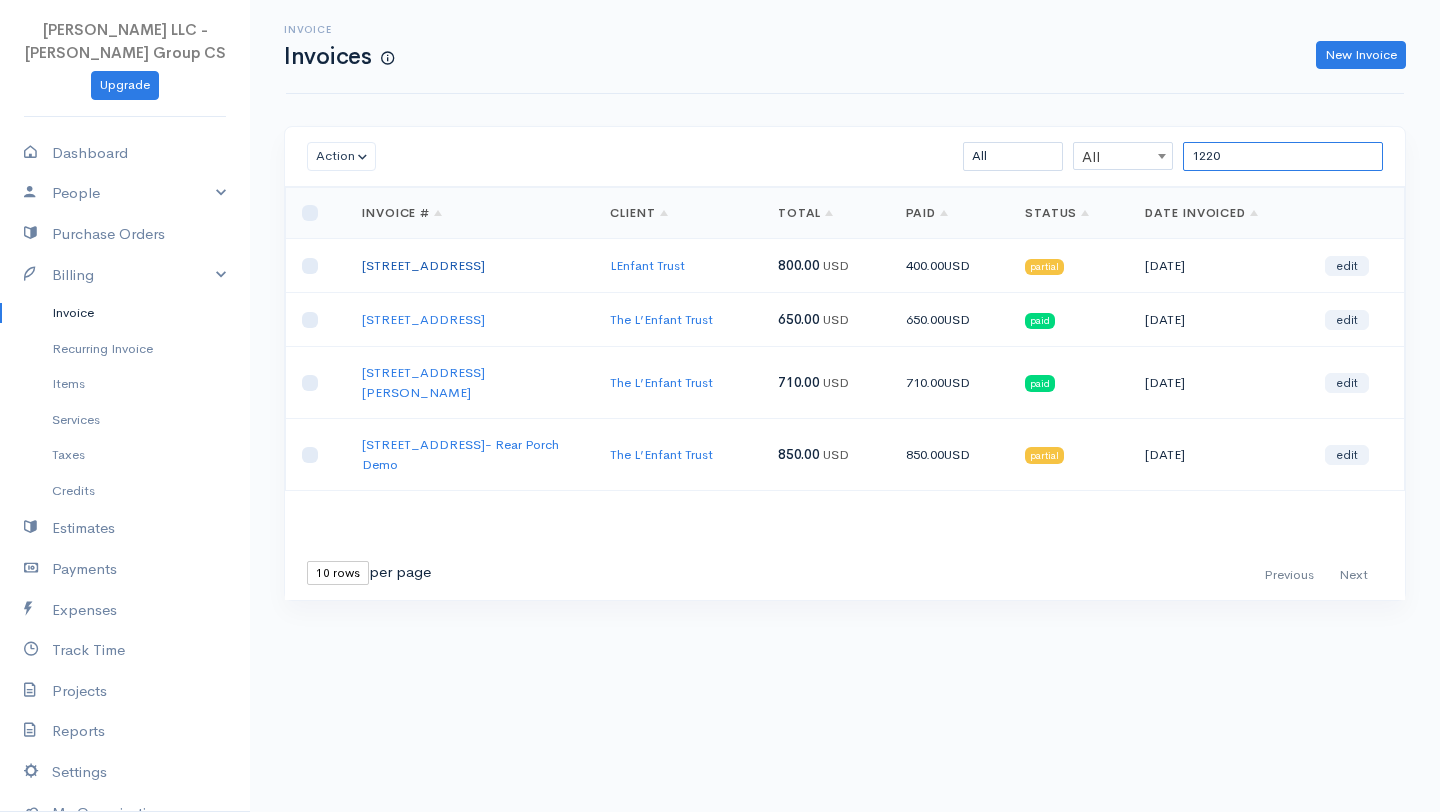 type on "1220" 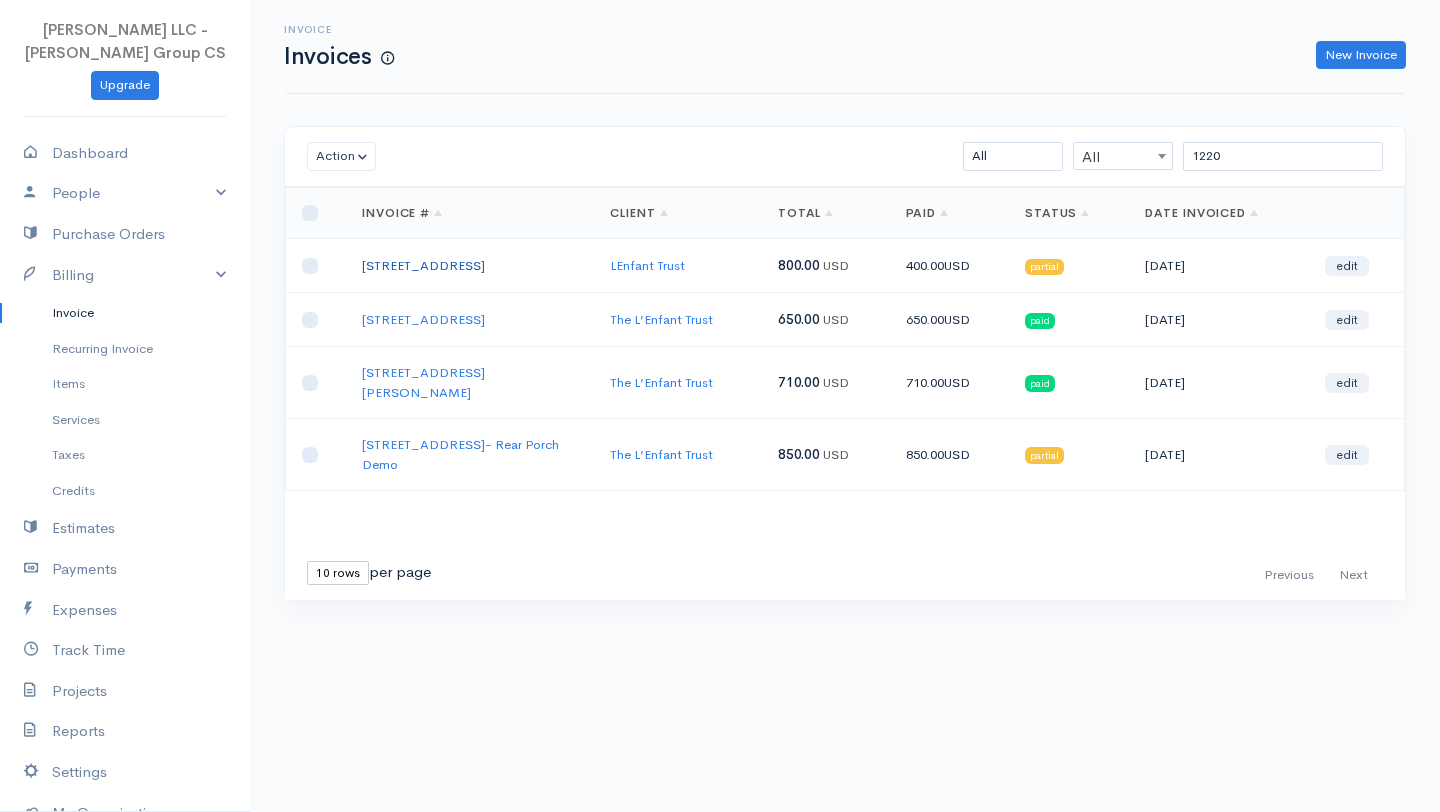 click on "[STREET_ADDRESS]" at bounding box center [423, 265] 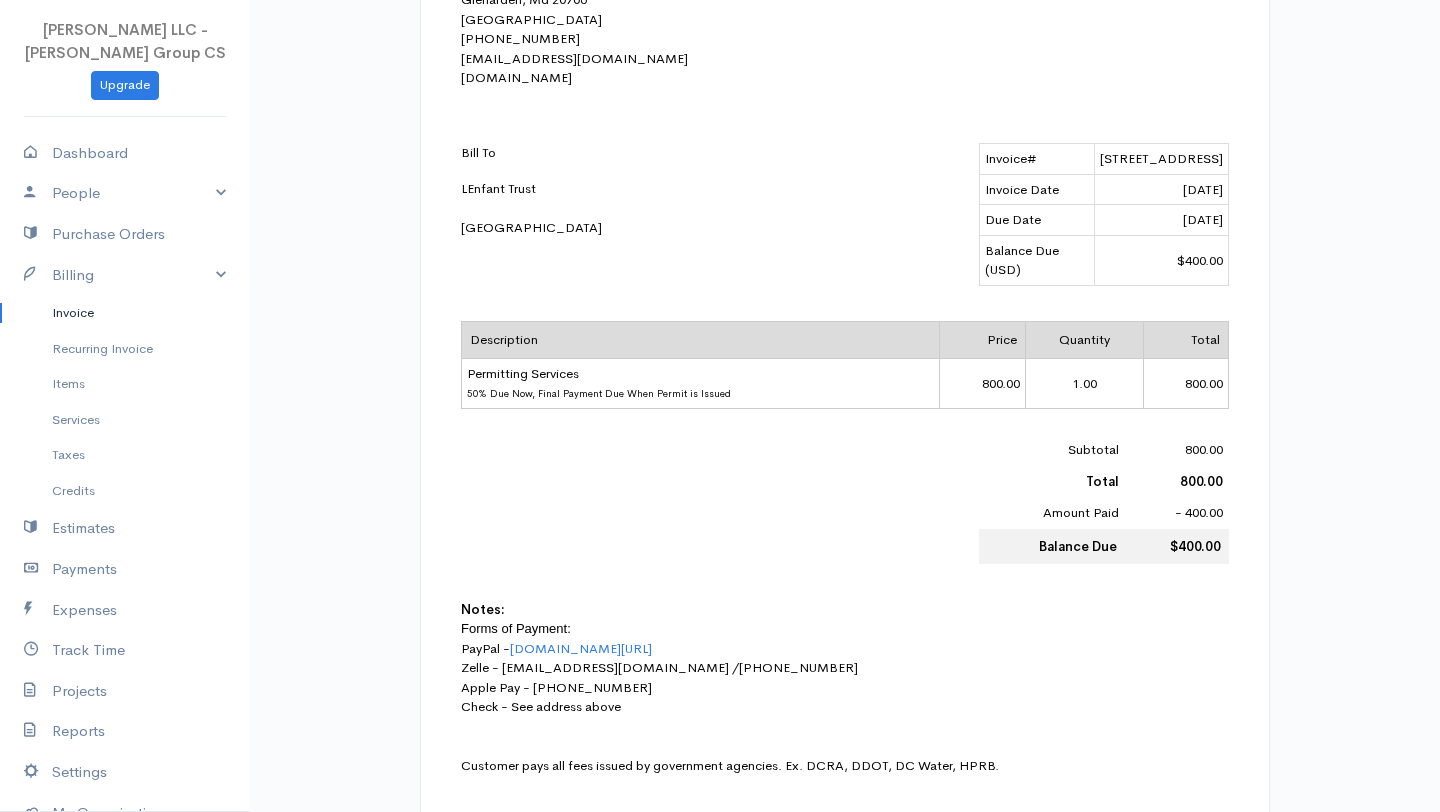 scroll, scrollTop: 0, scrollLeft: 0, axis: both 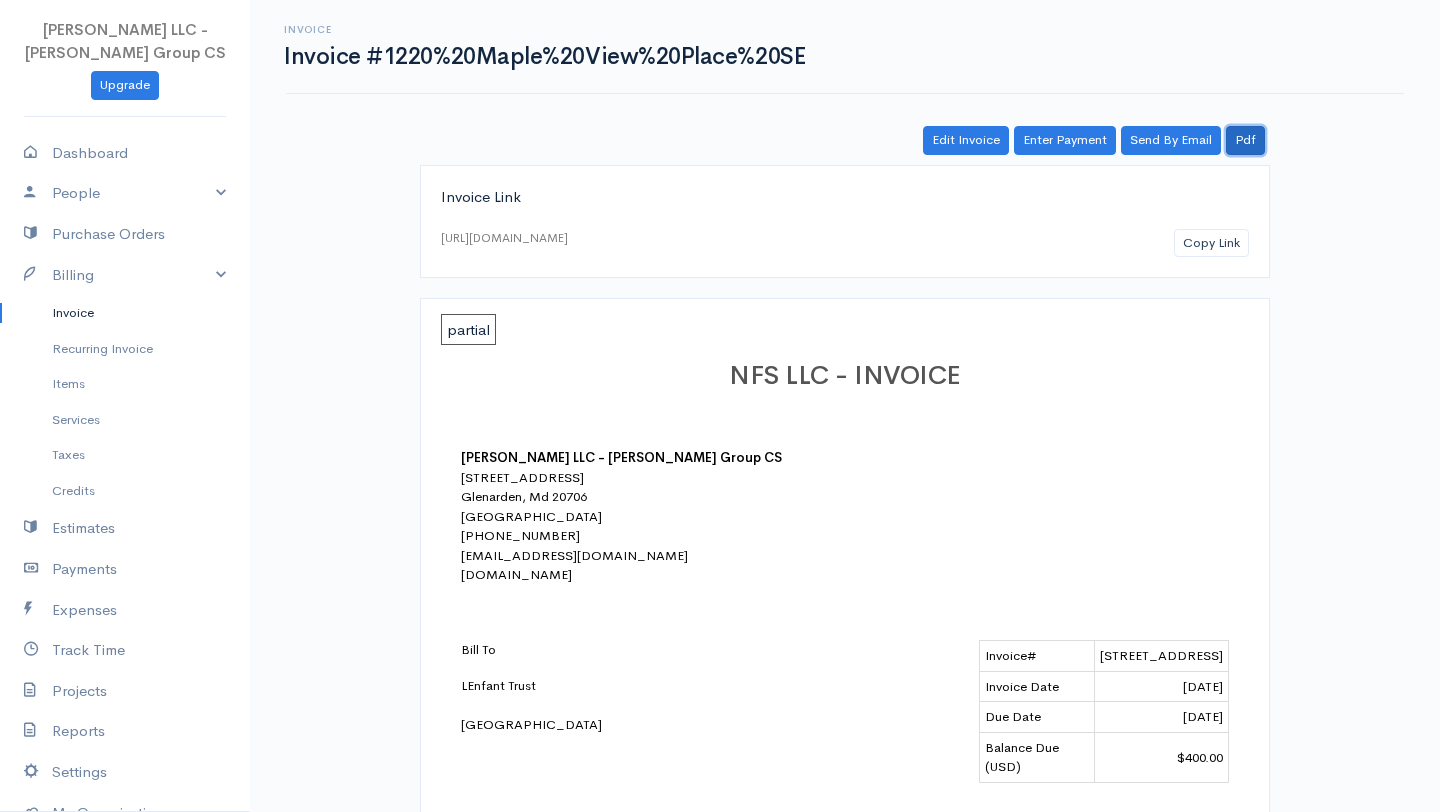 click on "Pdf" at bounding box center [1245, 140] 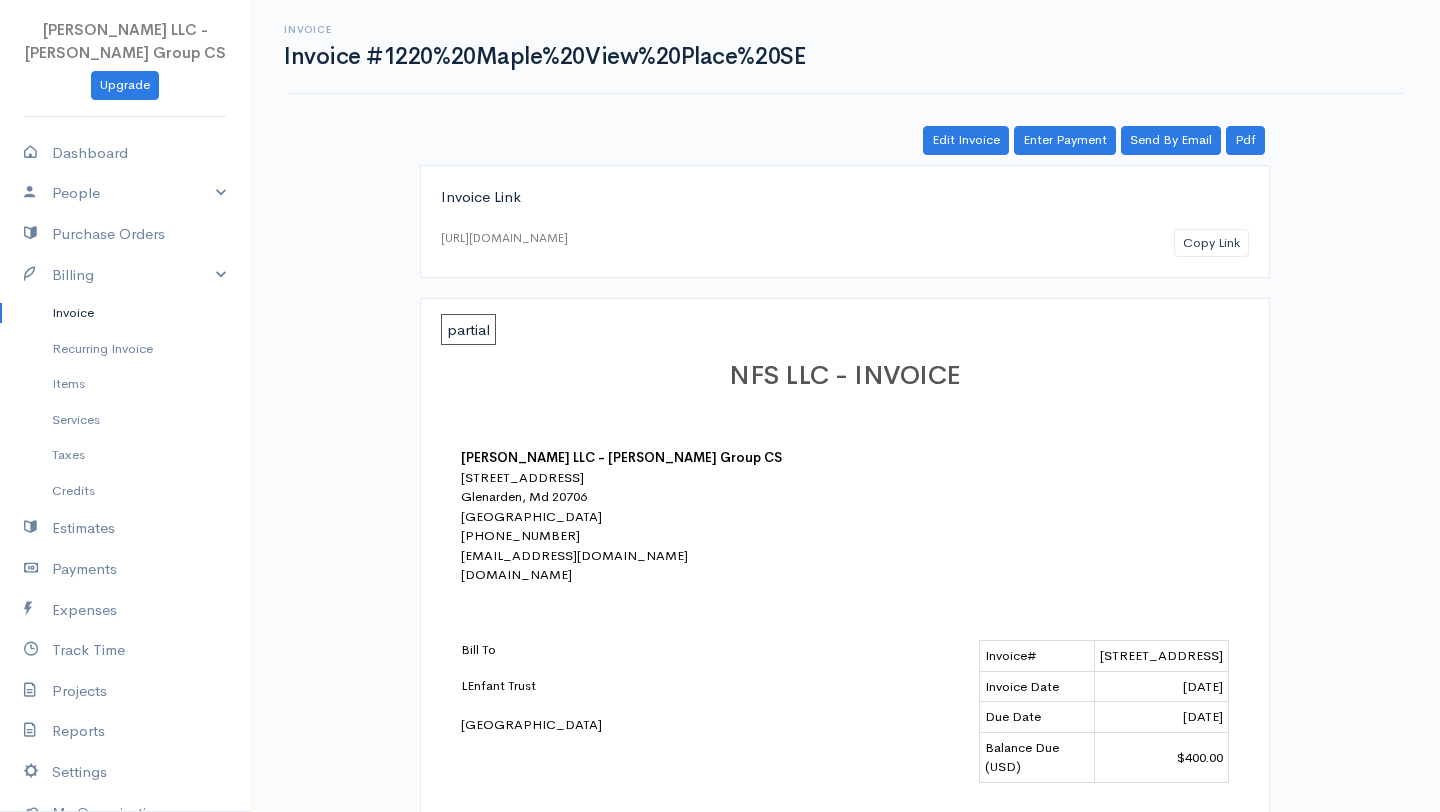 click on "[STREET_ADDRESS]" at bounding box center (1162, 656) 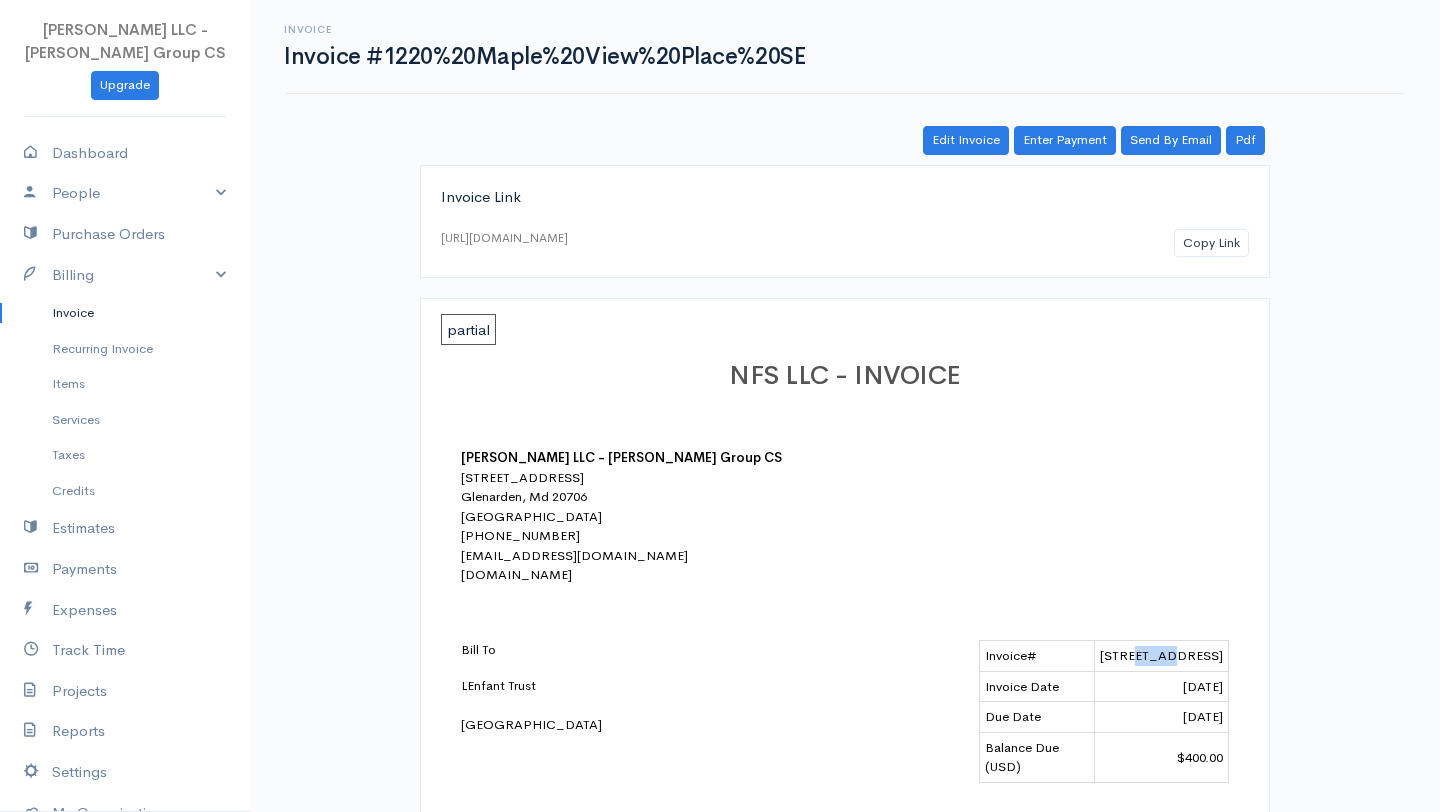 click on "[STREET_ADDRESS]" at bounding box center [1162, 656] 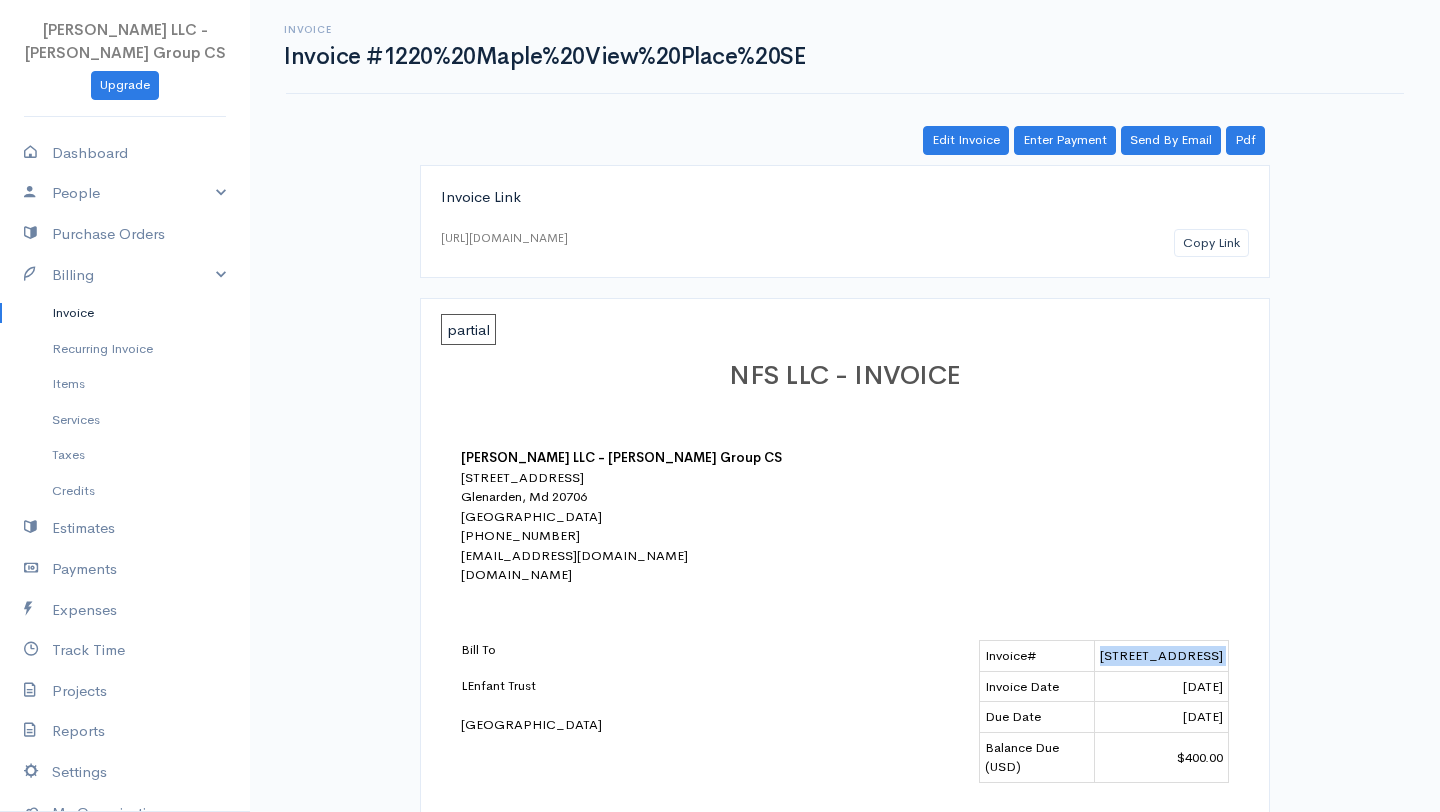 click on "[STREET_ADDRESS]" at bounding box center (1162, 656) 